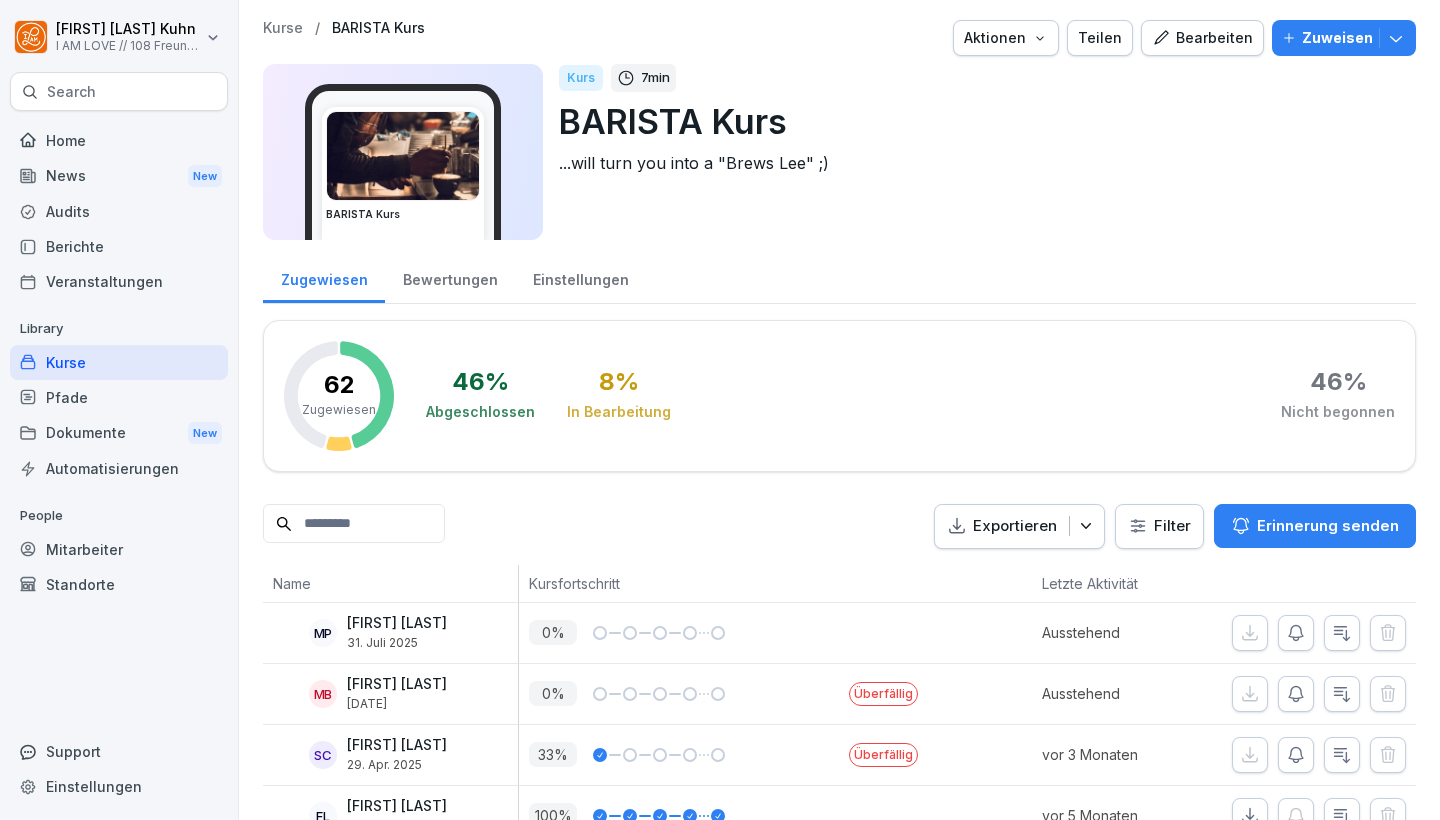 scroll, scrollTop: 0, scrollLeft: 0, axis: both 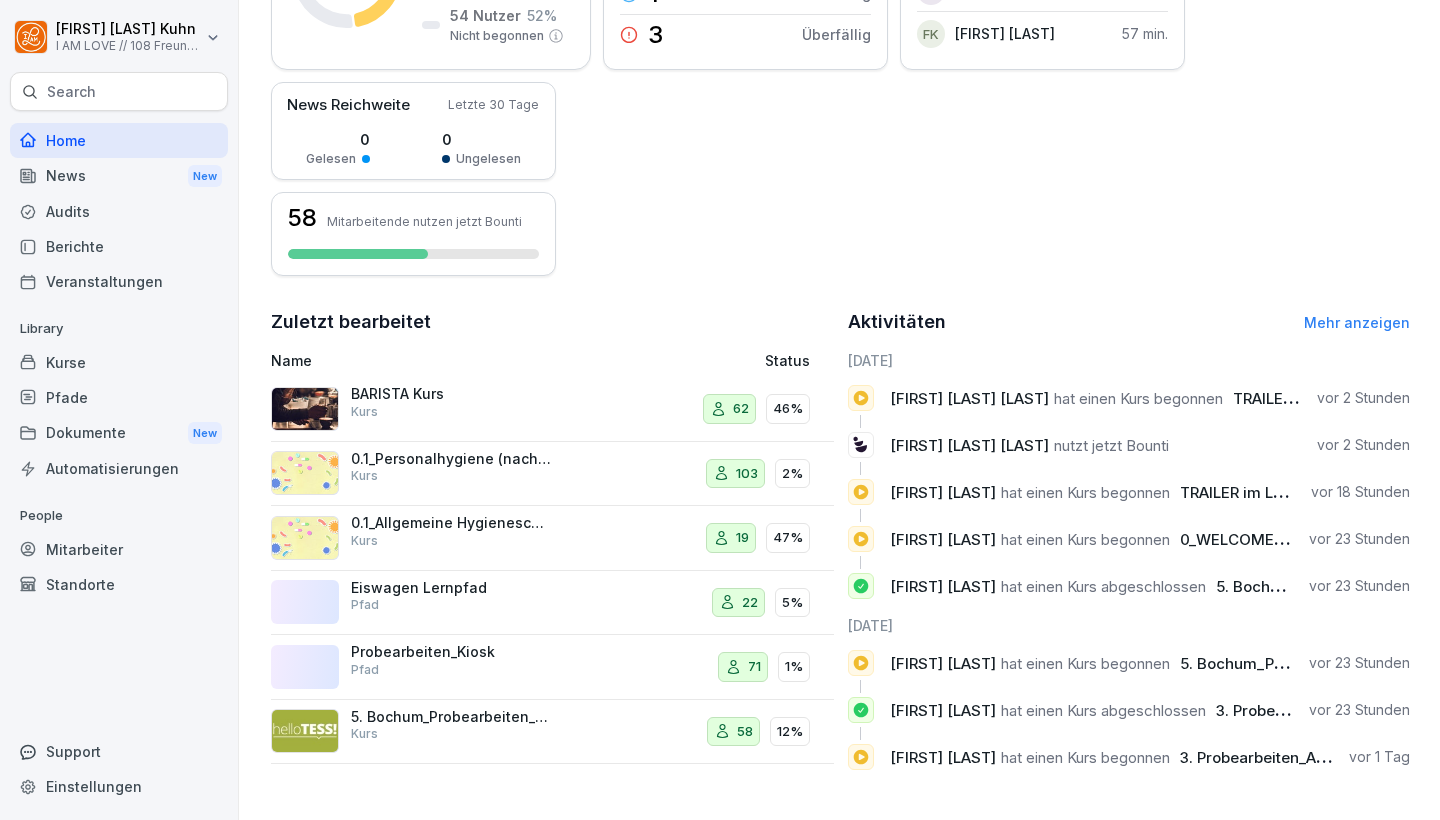 click on "BARISTA Kurs Kurs" at bounding box center (451, 403) 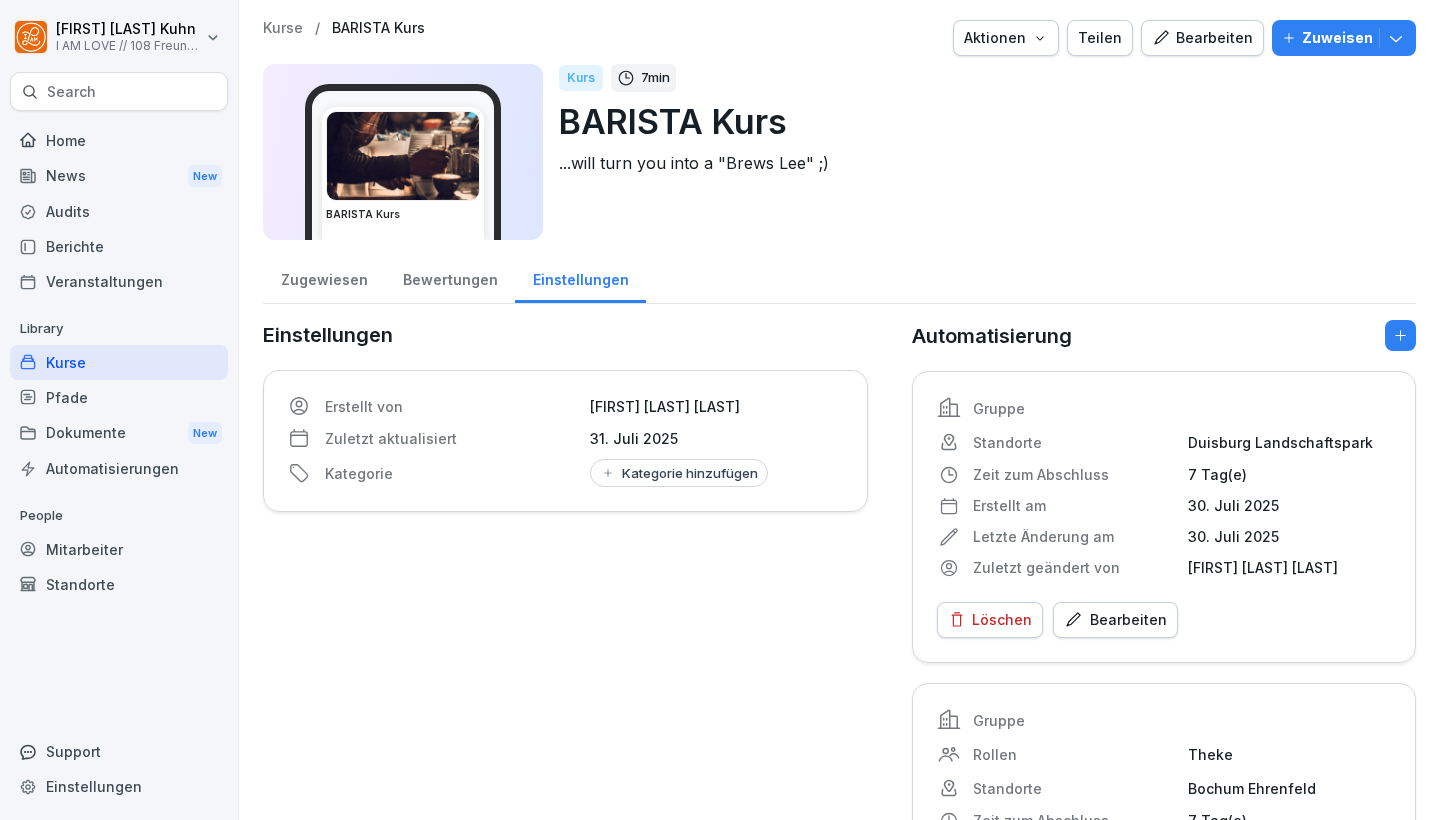 scroll, scrollTop: 0, scrollLeft: 0, axis: both 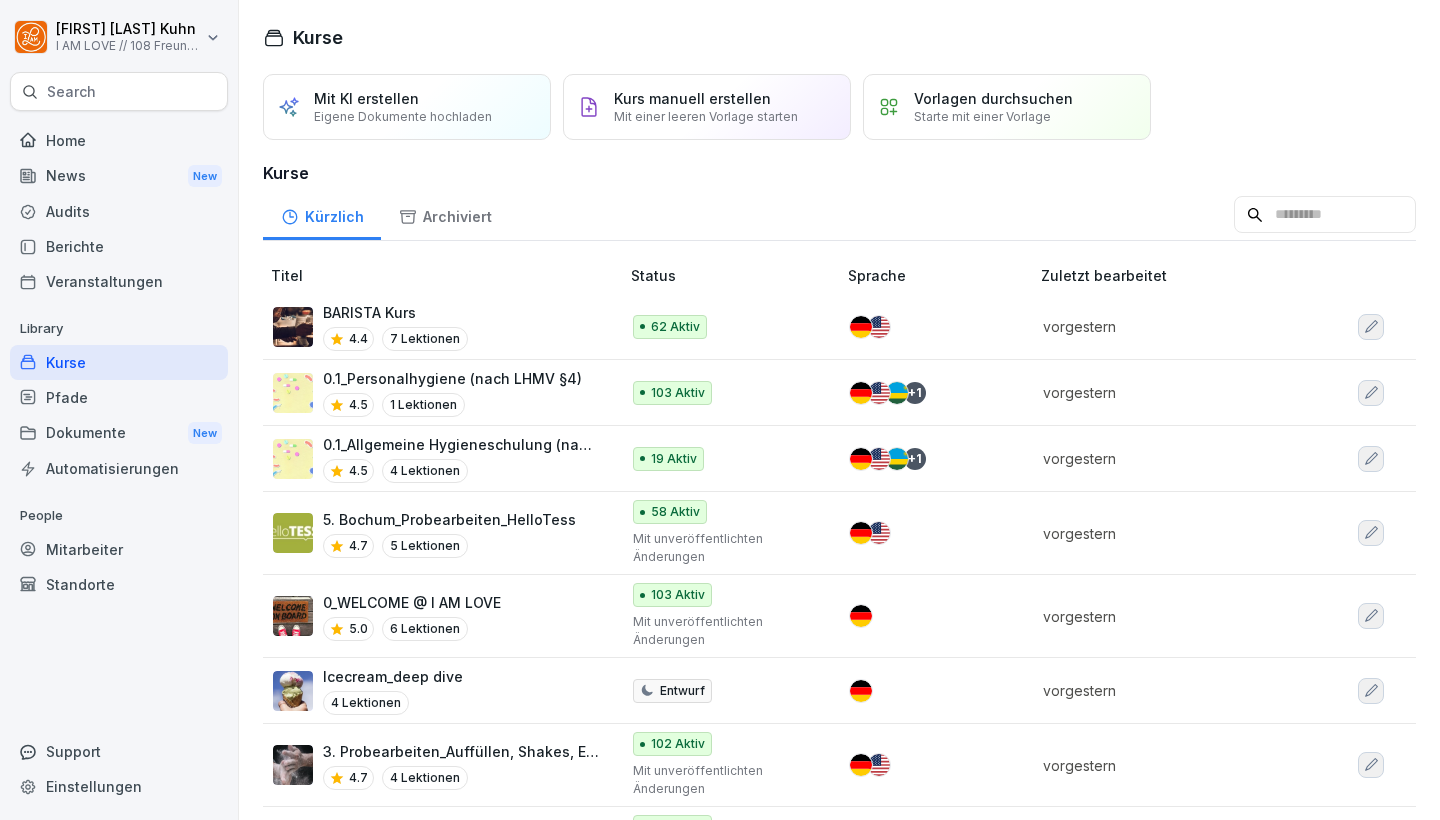 click on "6 Lektionen" at bounding box center [425, 629] 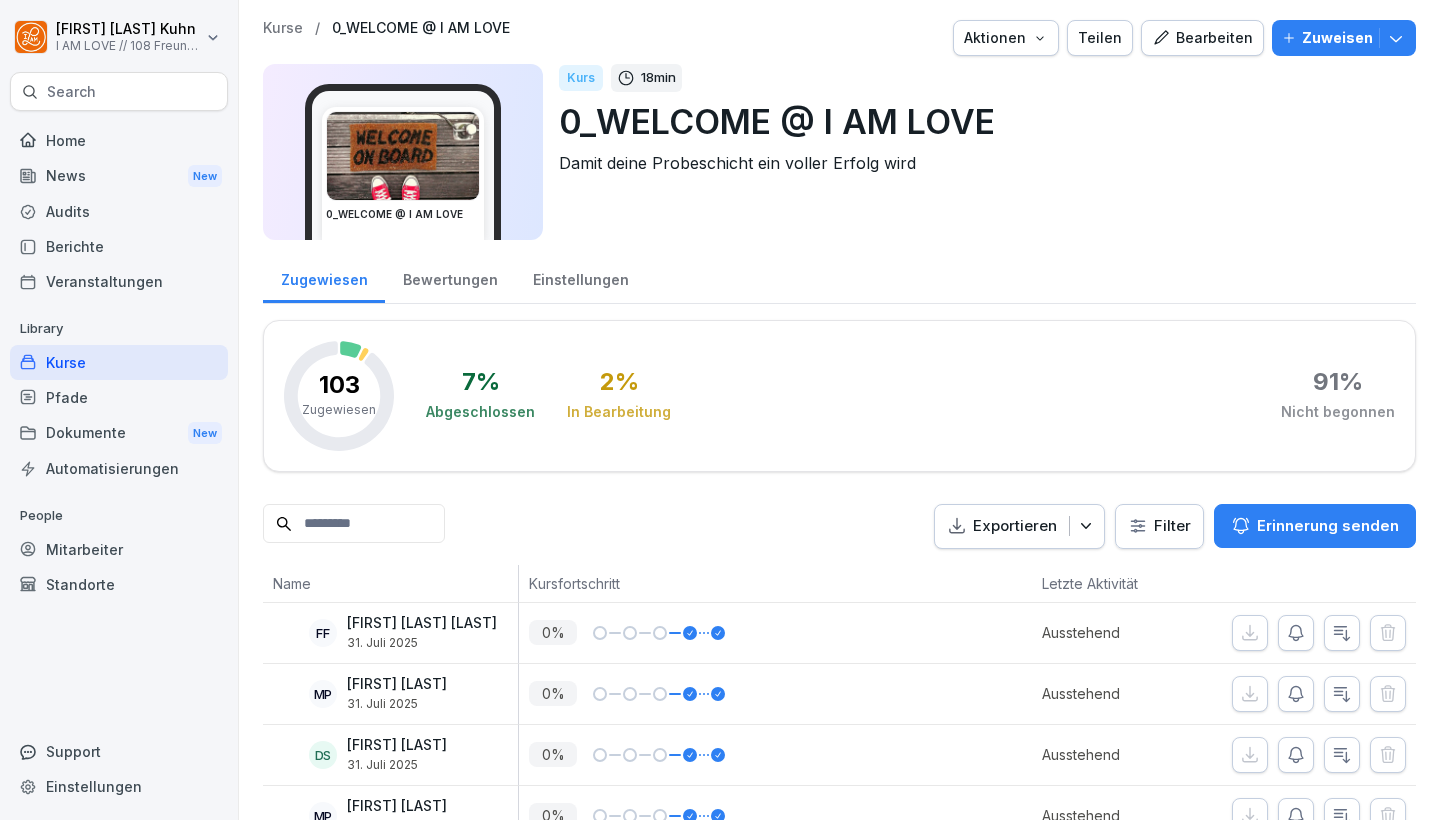 scroll, scrollTop: 0, scrollLeft: 0, axis: both 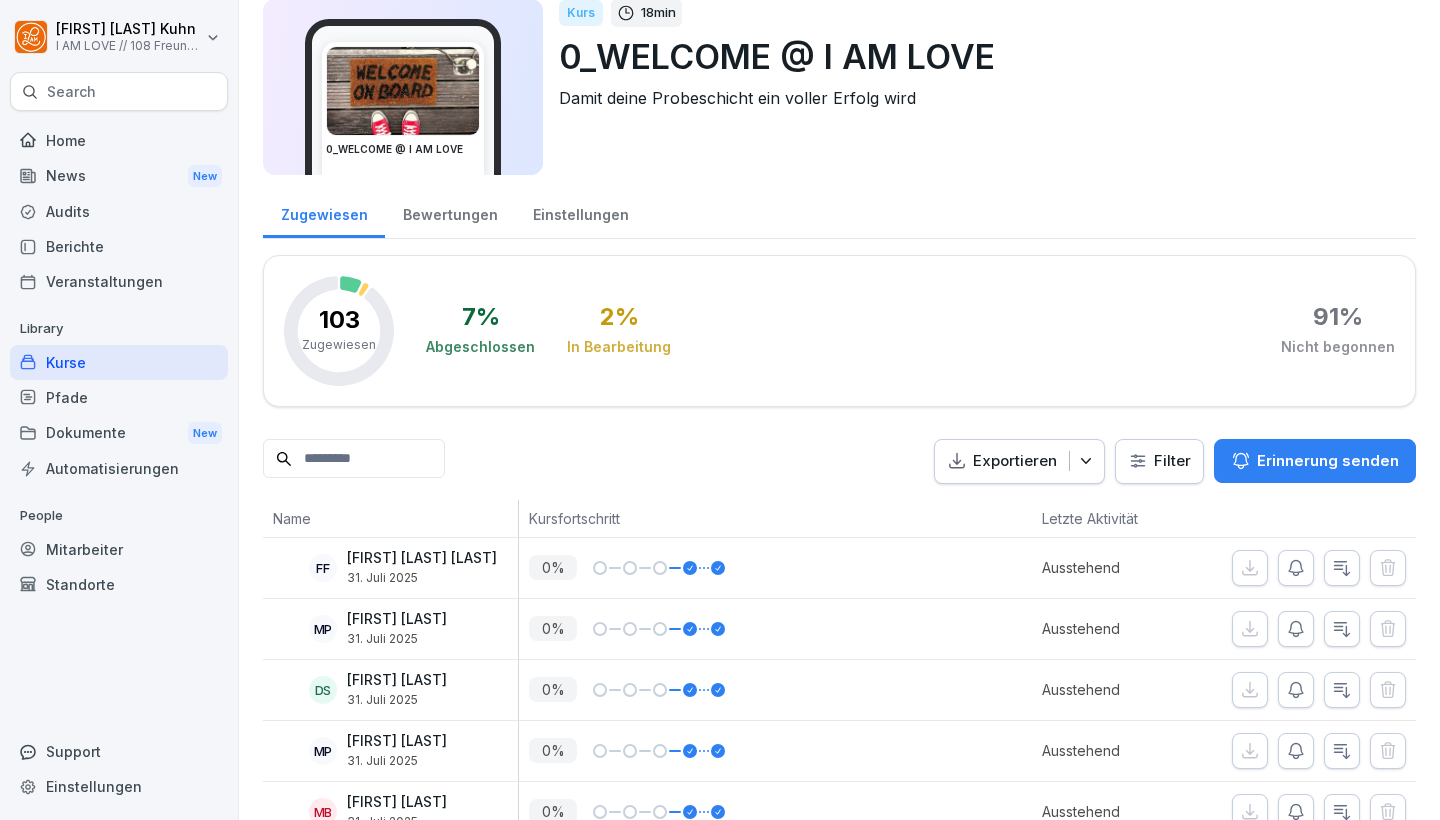 click at bounding box center (354, 458) 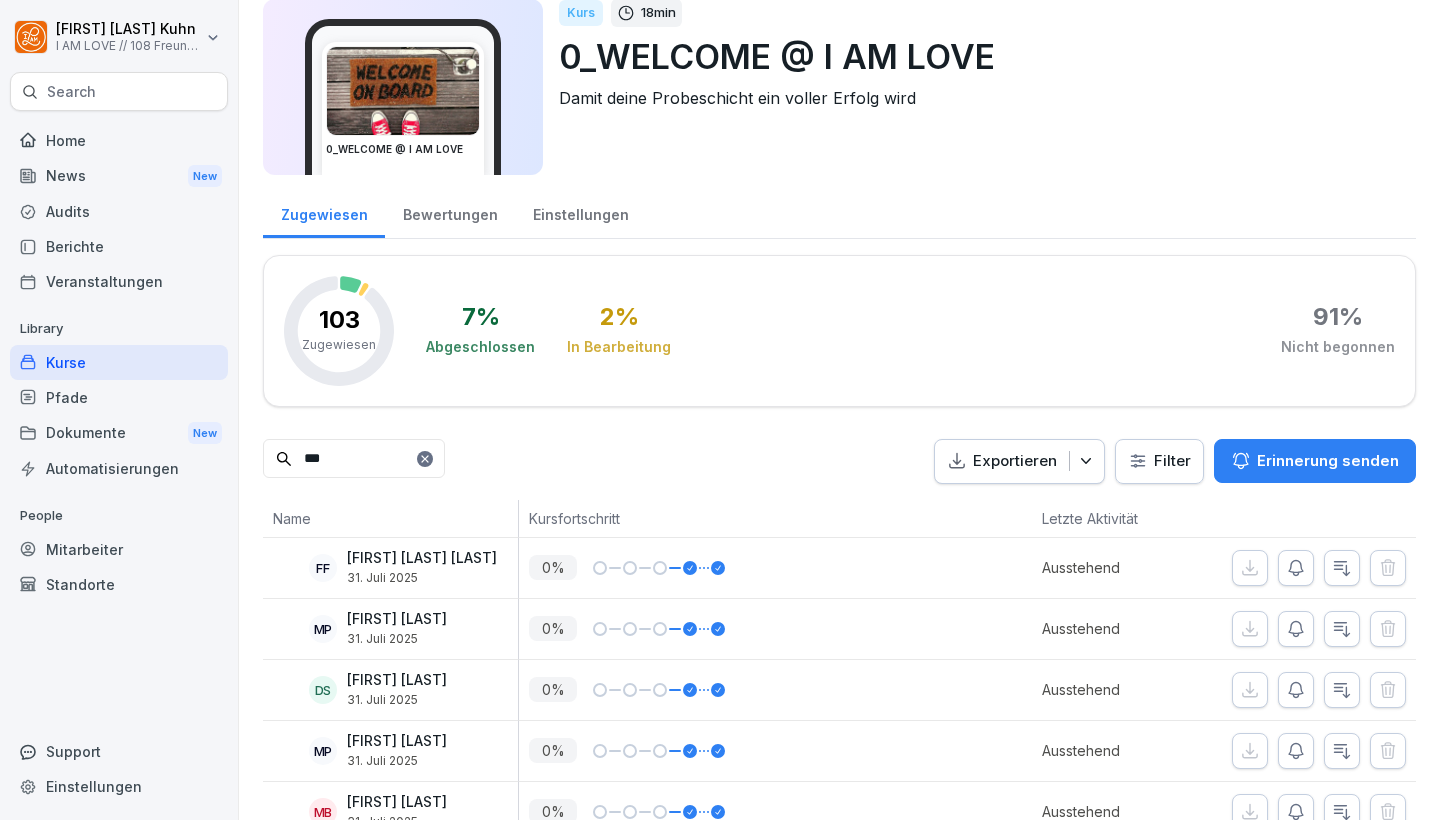 scroll, scrollTop: 0, scrollLeft: 0, axis: both 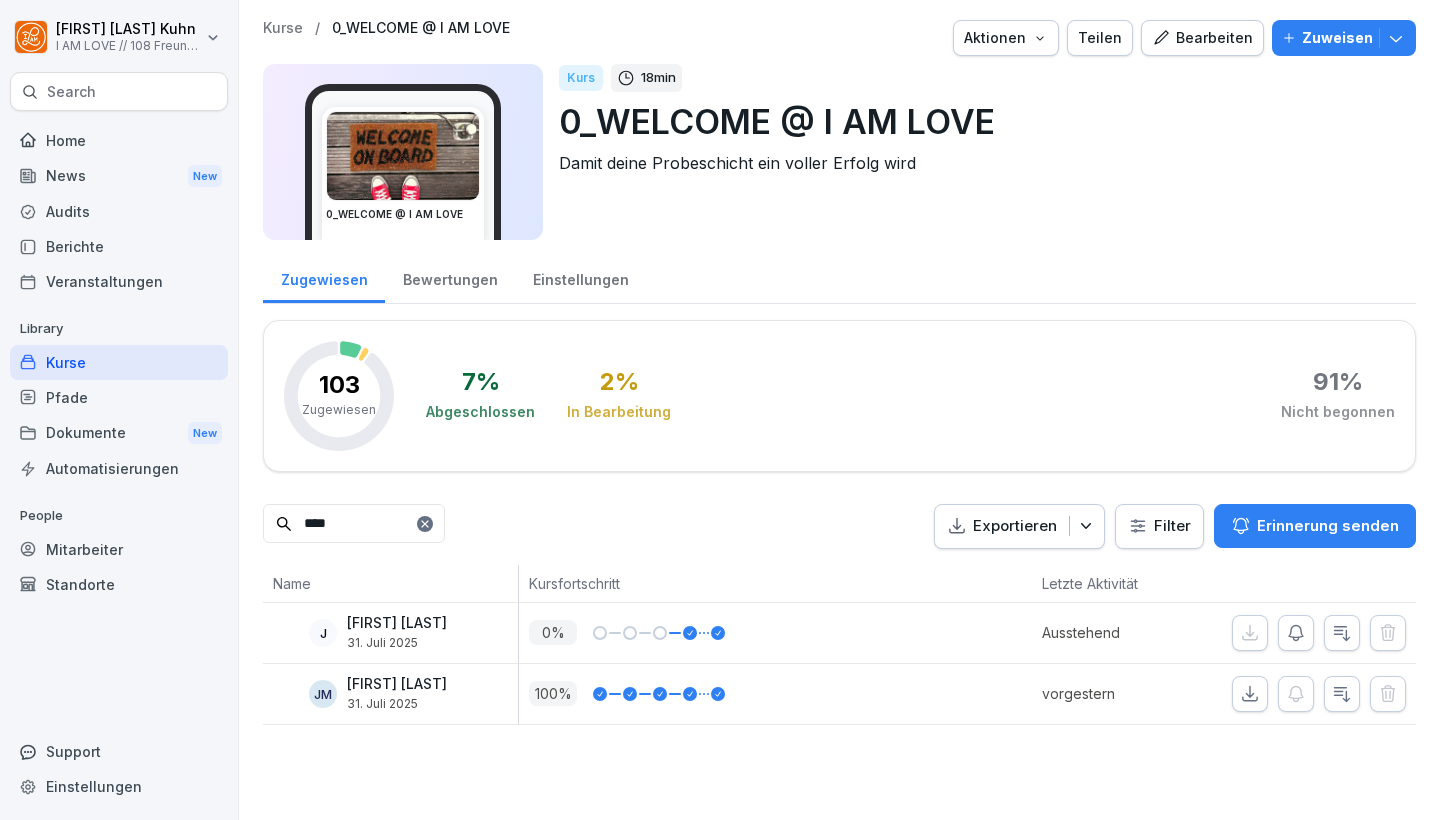 type on "****" 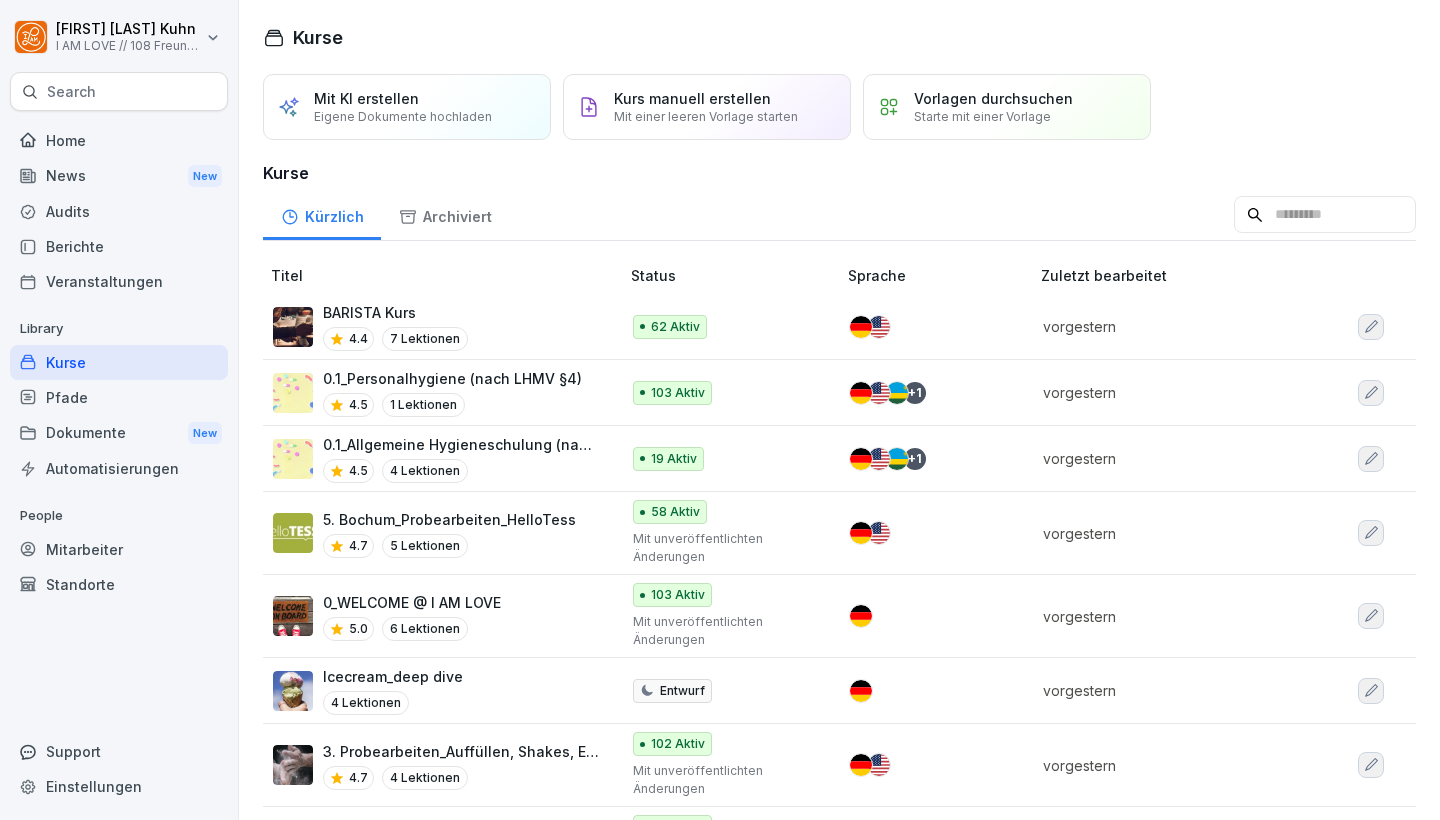 scroll, scrollTop: 99, scrollLeft: 0, axis: vertical 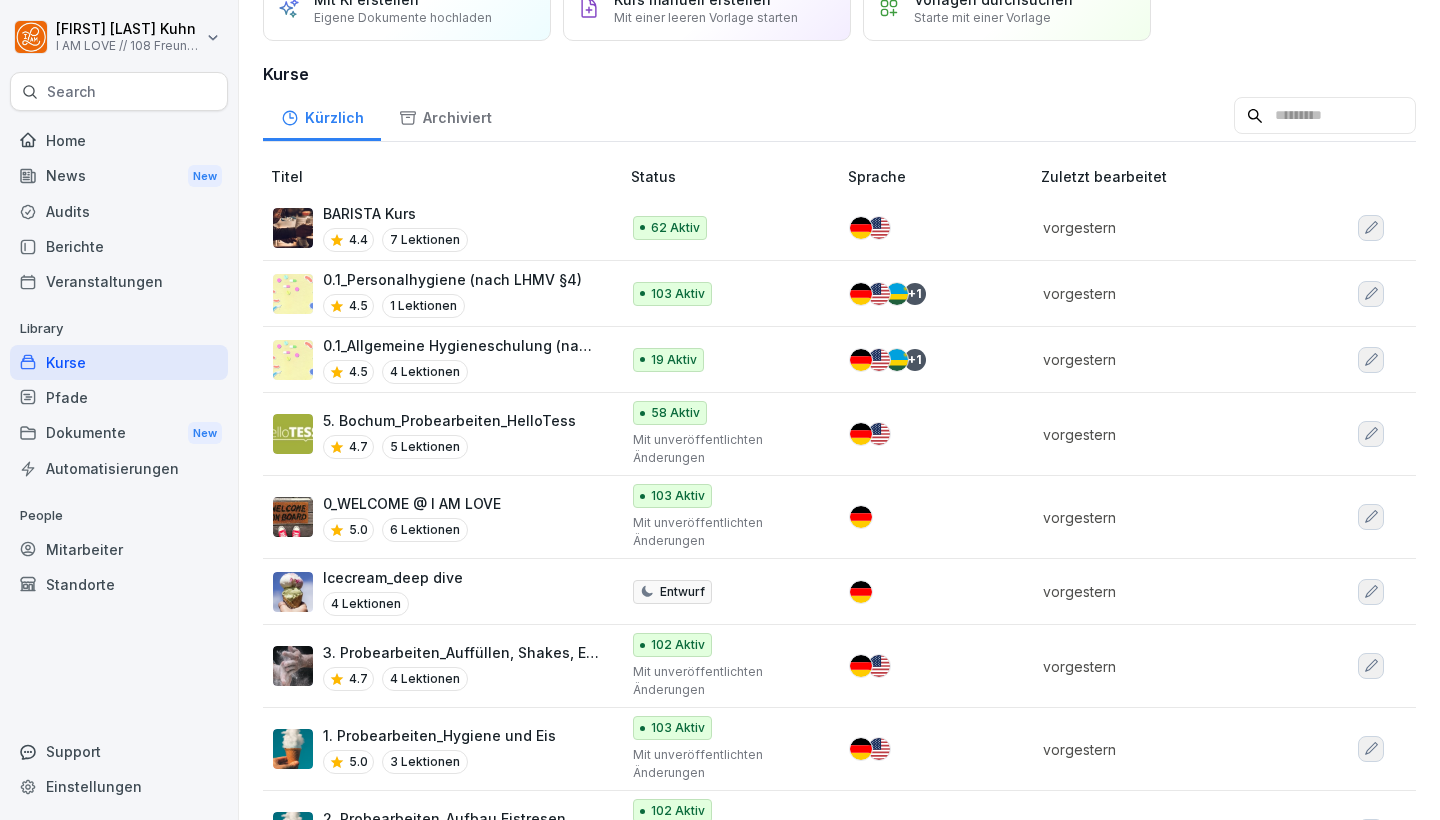click on "0_WELCOME @ I AM LOVE" at bounding box center [412, 503] 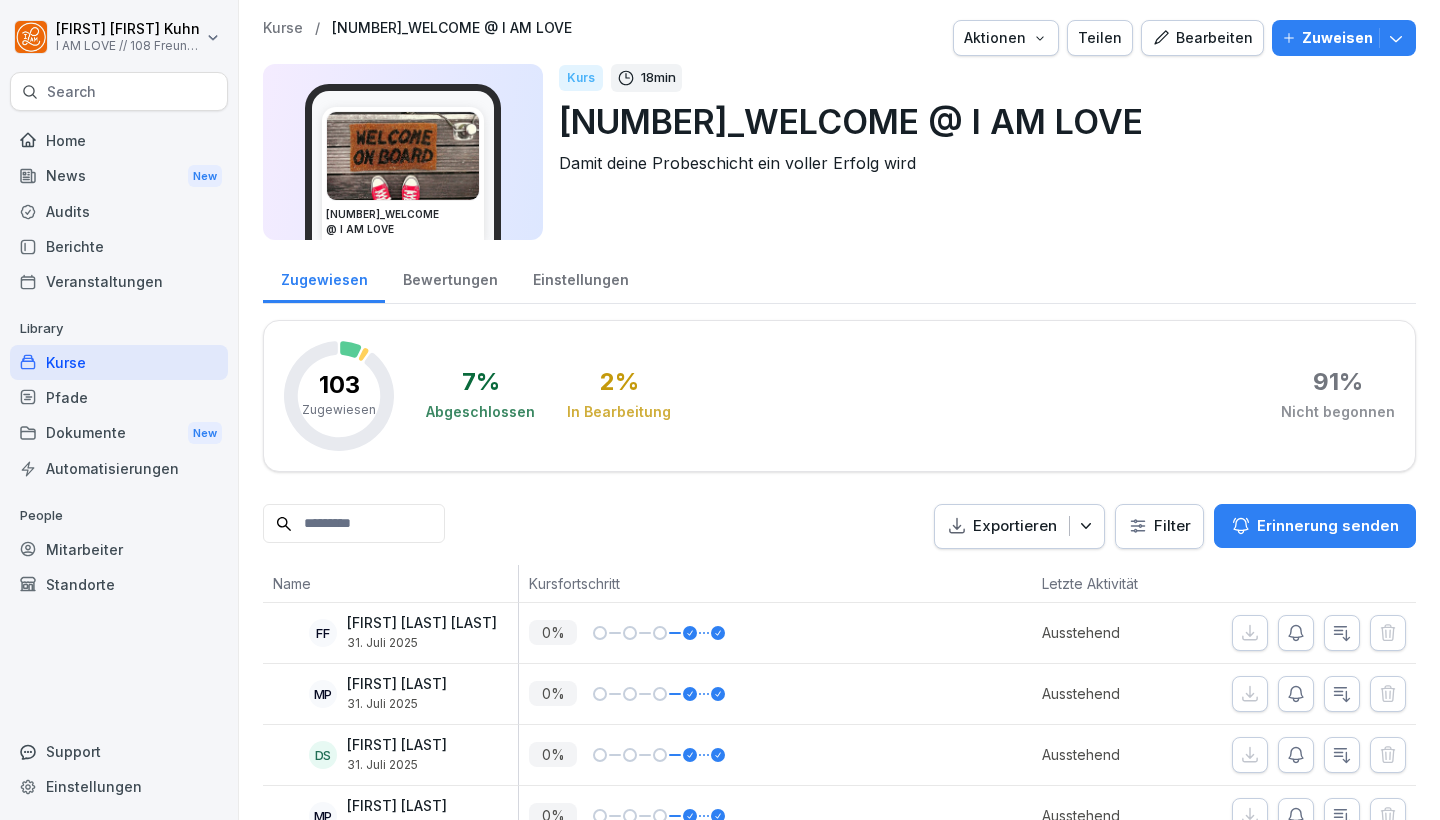 scroll, scrollTop: 0, scrollLeft: 0, axis: both 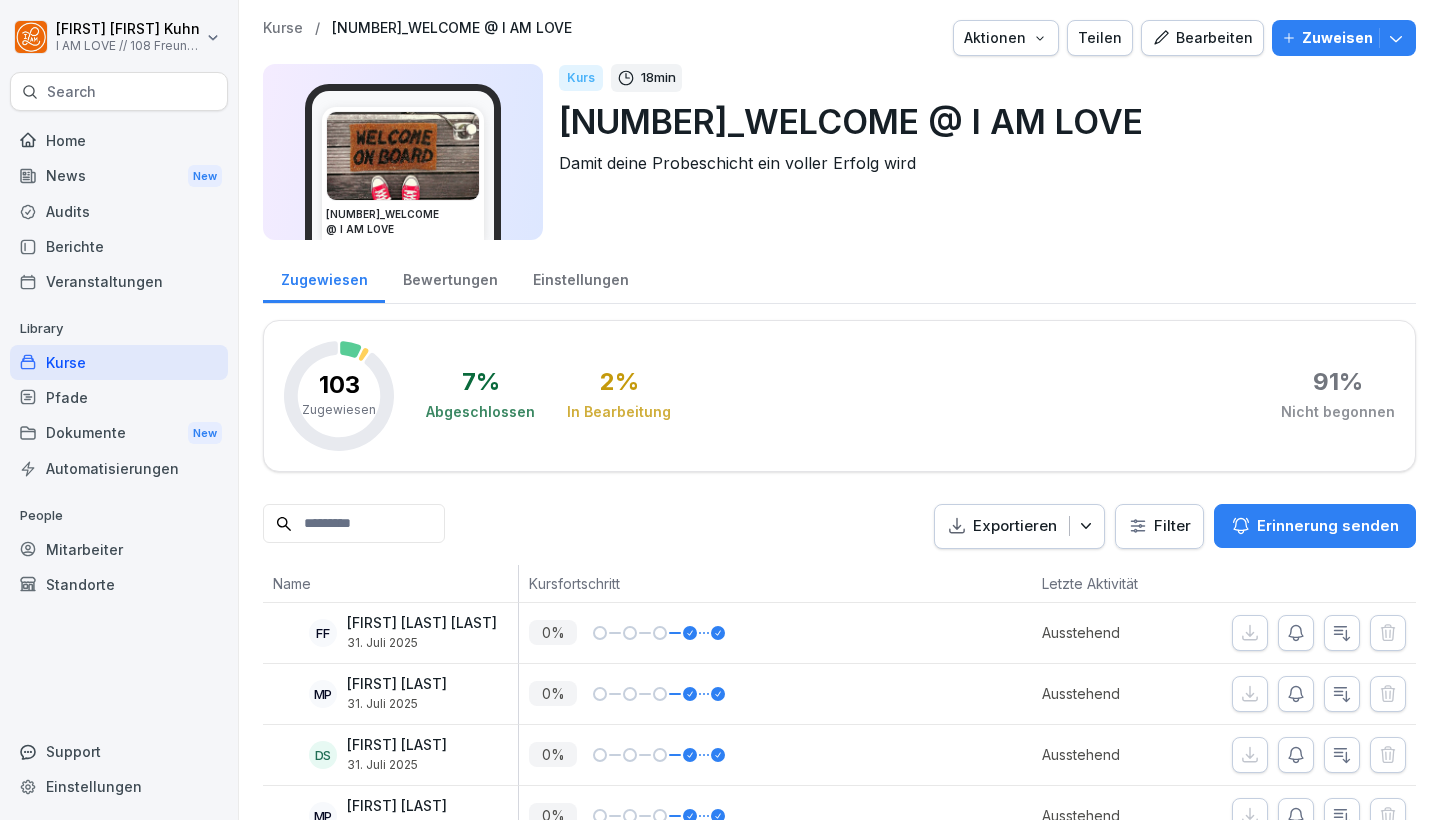 click on "Kurse" at bounding box center (119, 362) 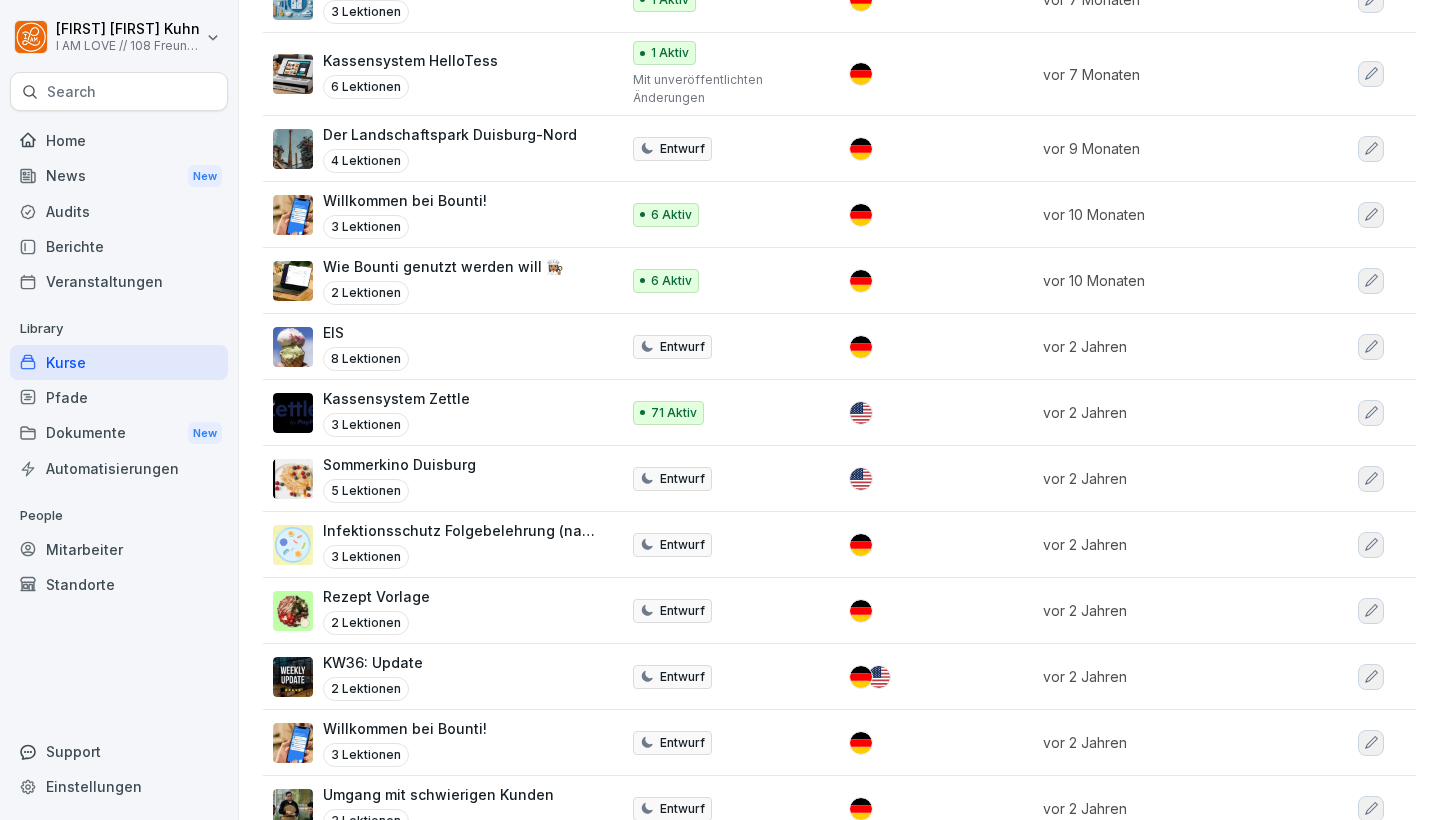 scroll, scrollTop: 2338, scrollLeft: 0, axis: vertical 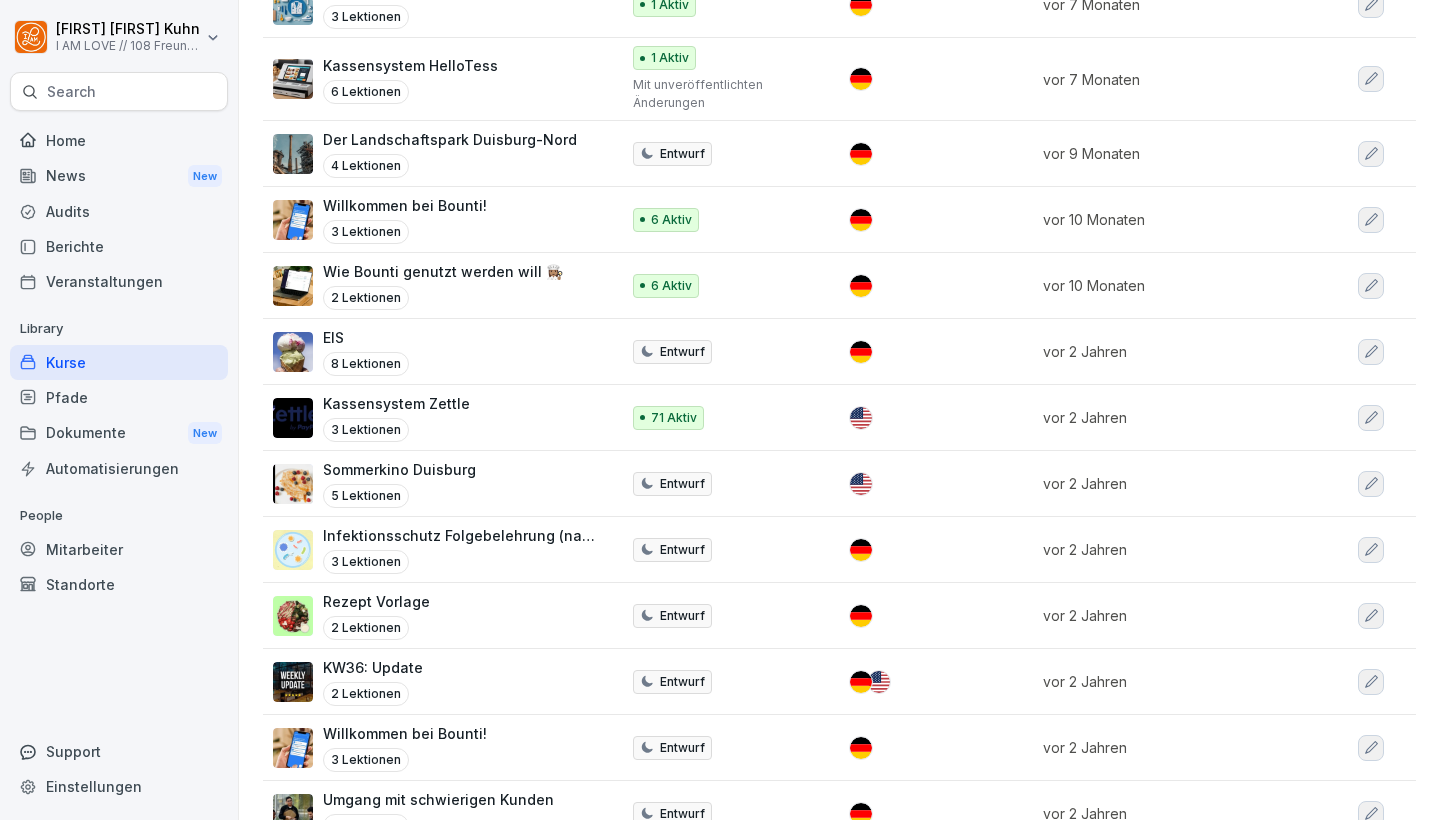 click on "Kassensystem Zettle  3 Lektionen" at bounding box center [436, 417] 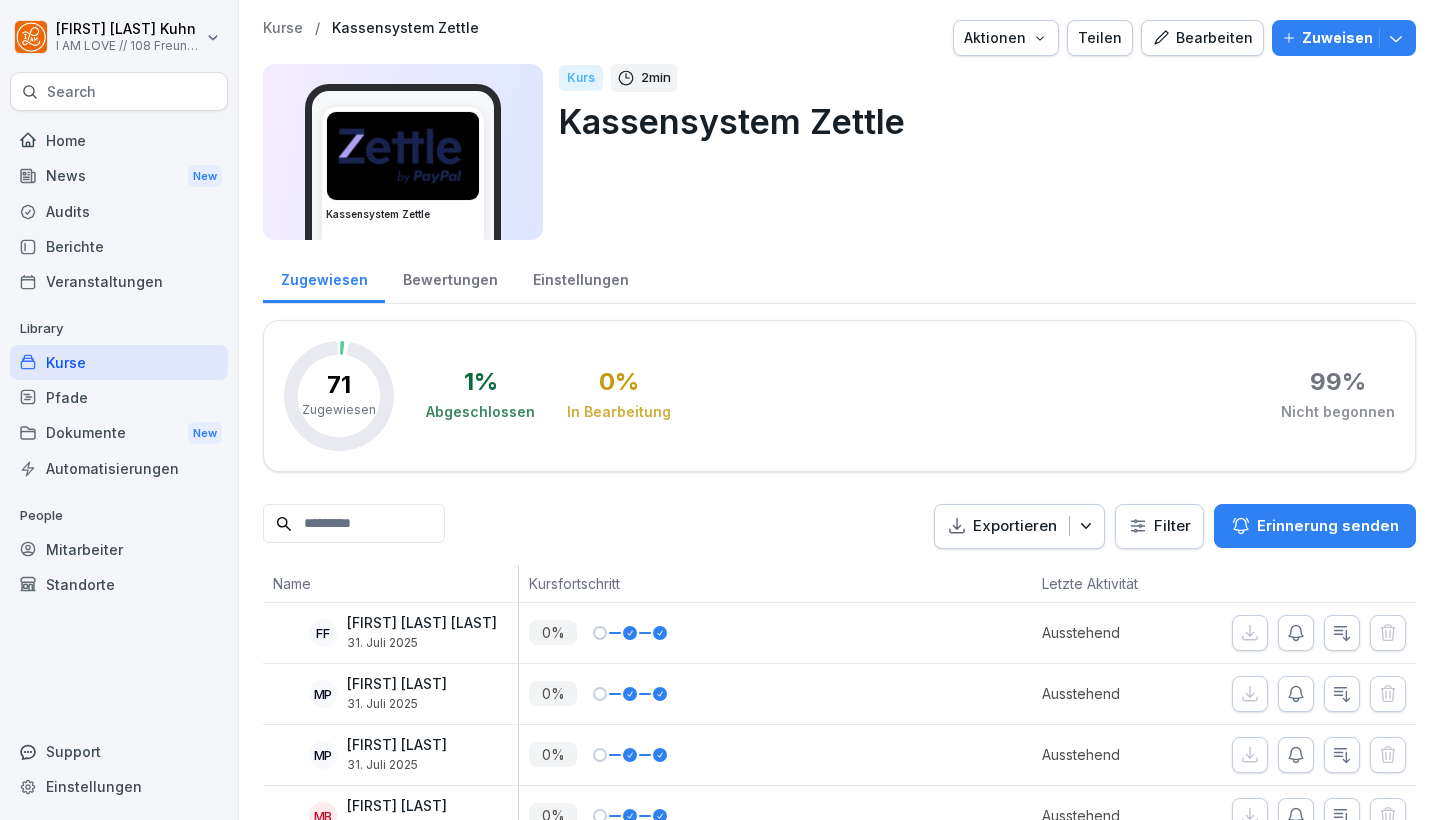 scroll, scrollTop: 0, scrollLeft: 0, axis: both 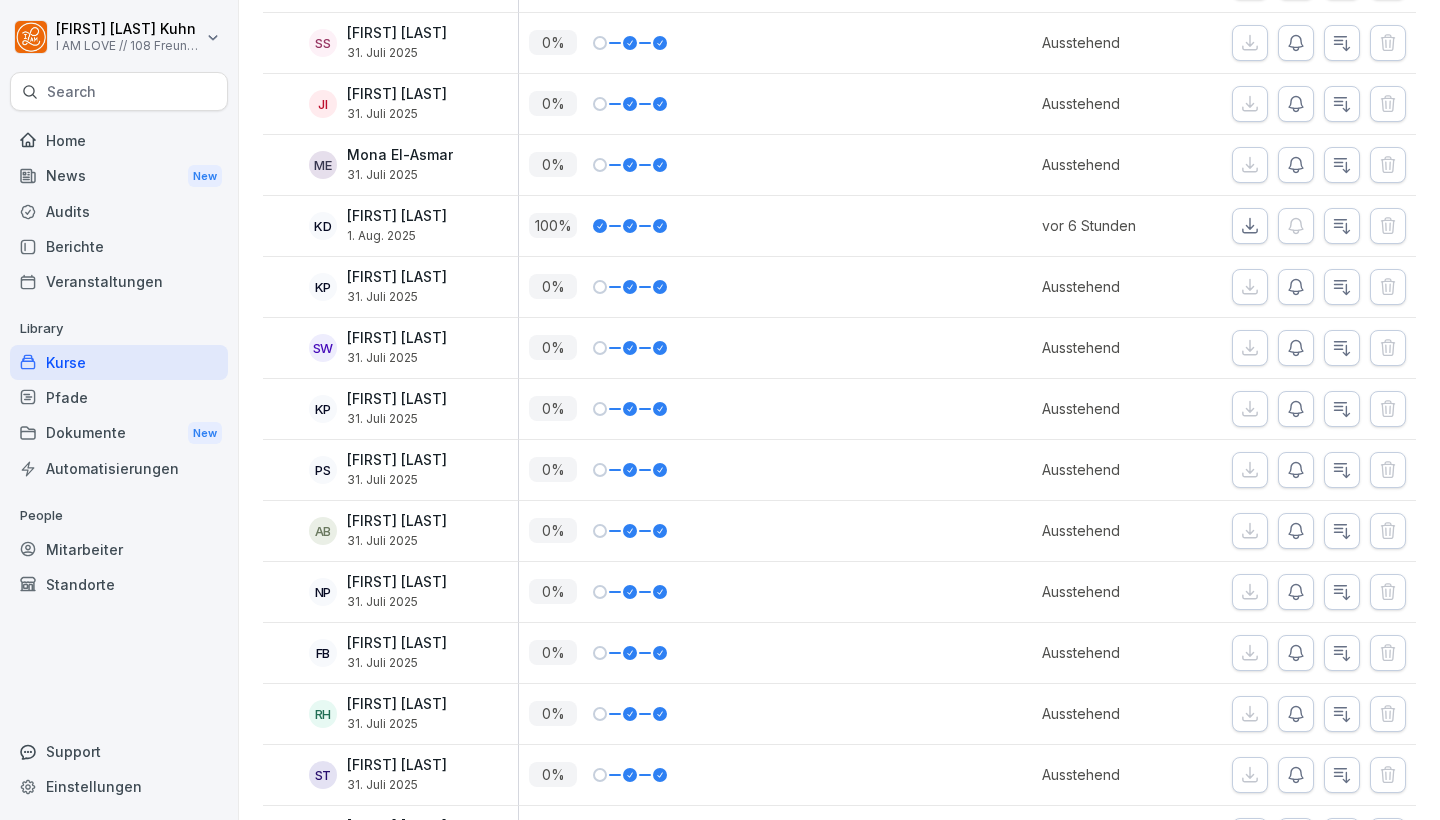 click 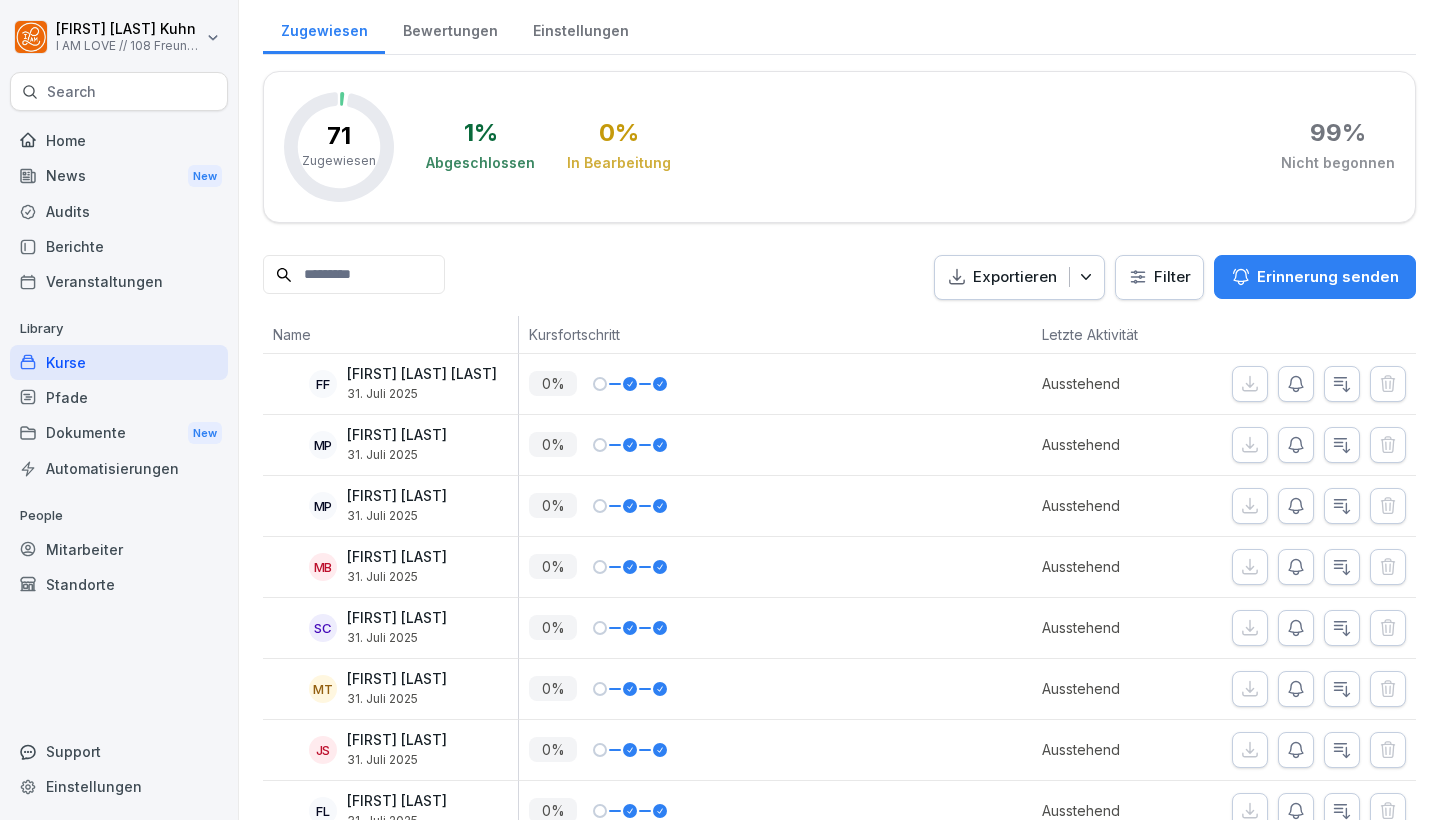 scroll, scrollTop: 251, scrollLeft: 0, axis: vertical 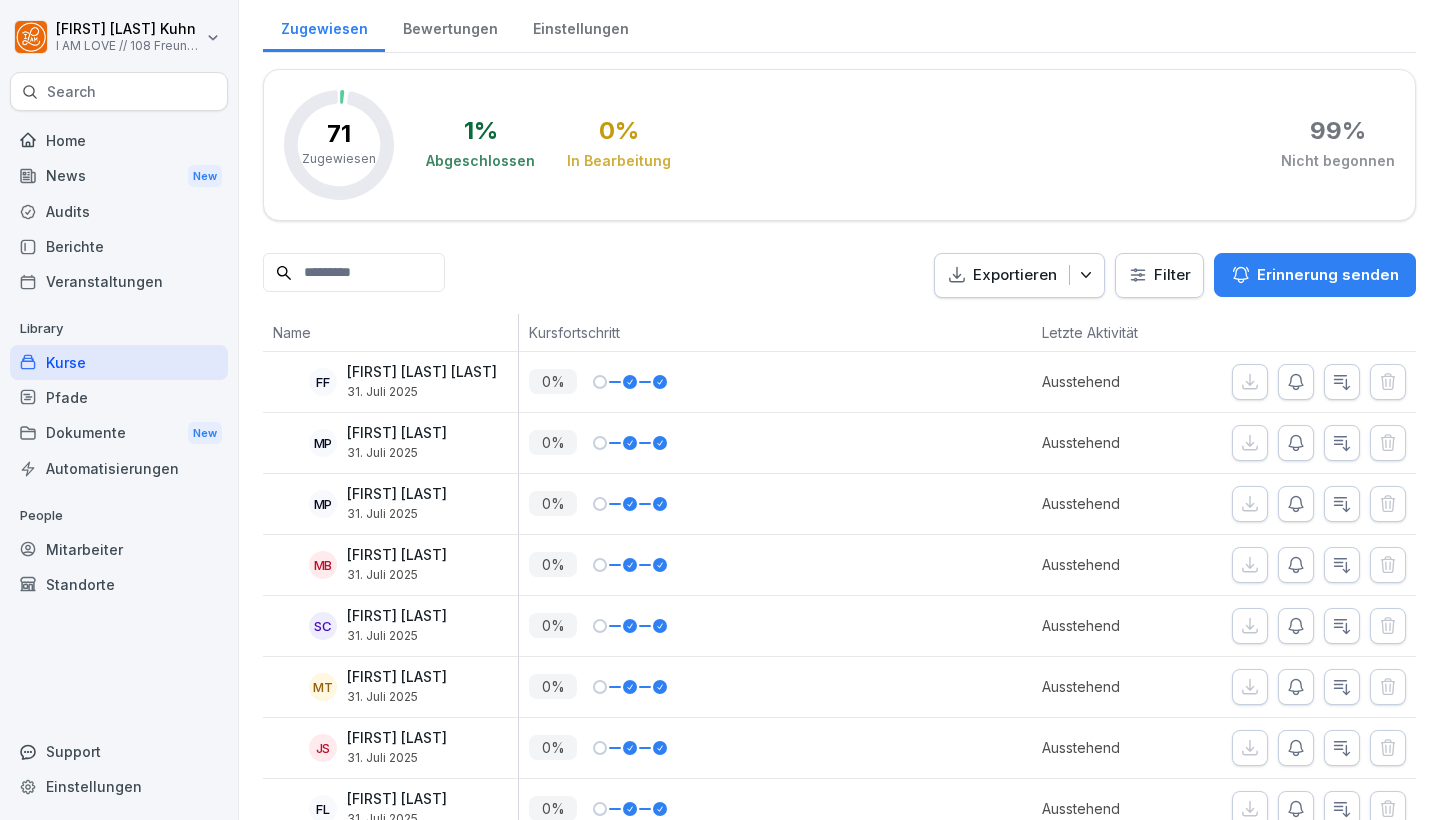 click 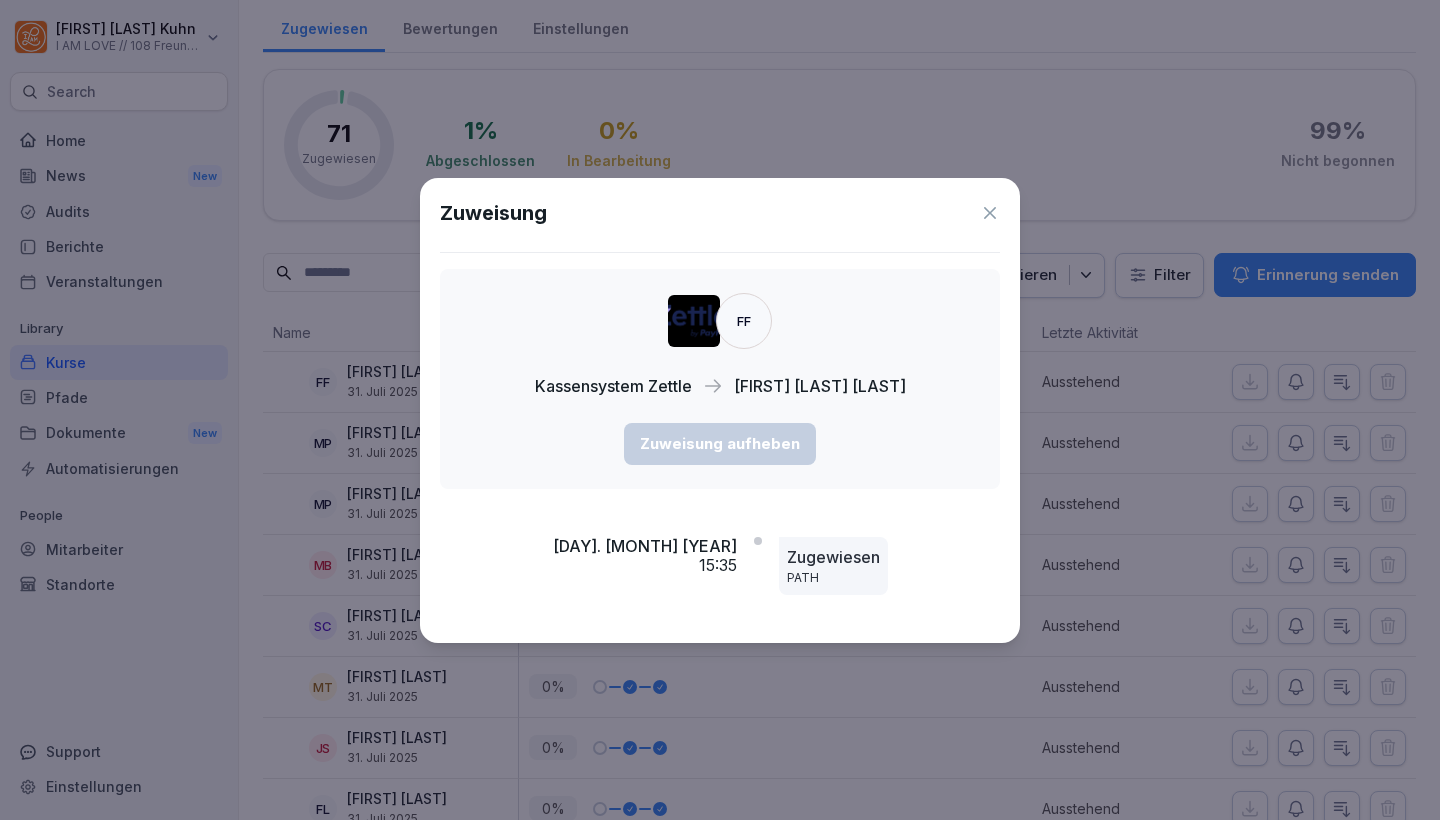click 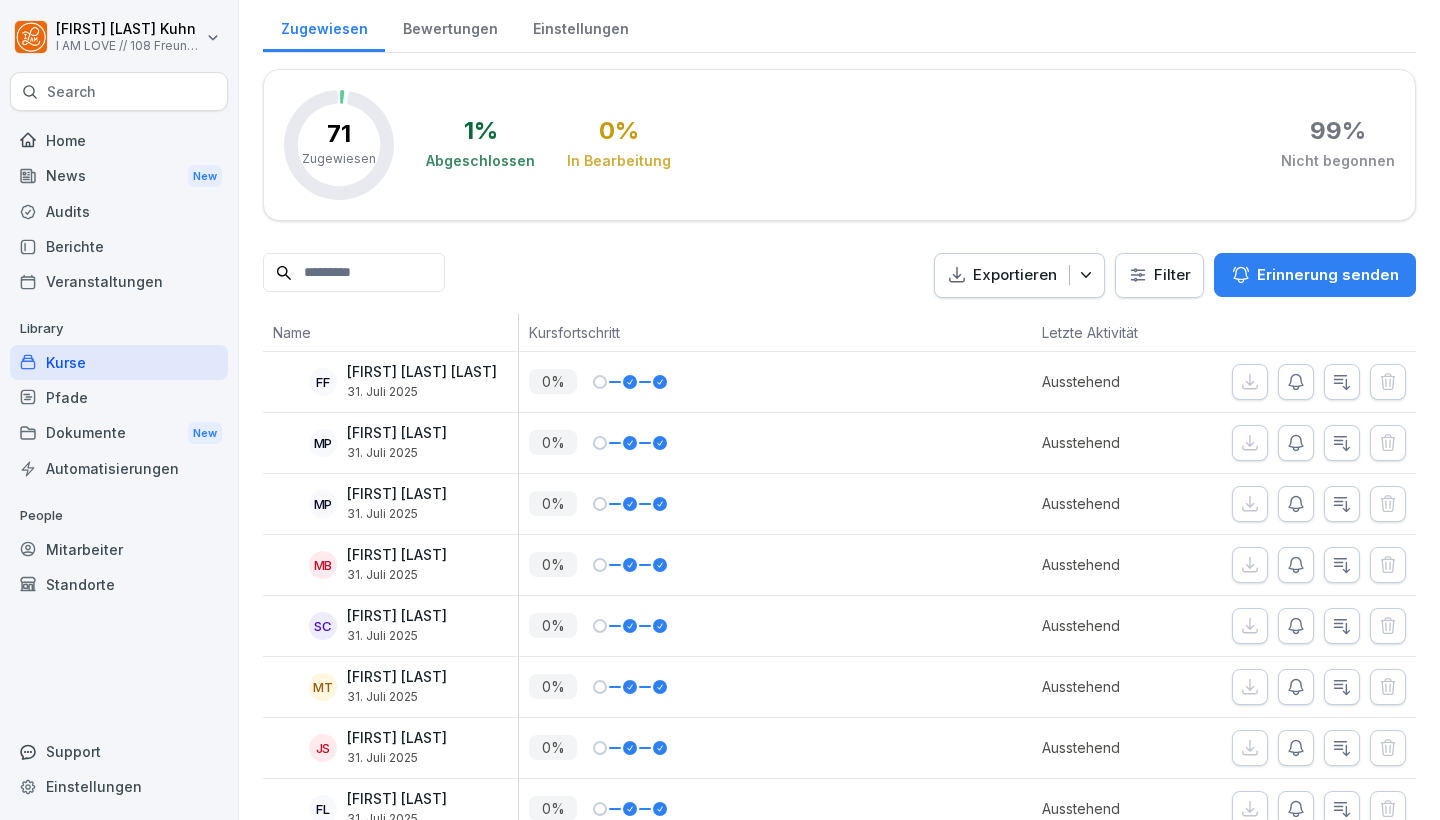 click on "Kurse" at bounding box center (119, 362) 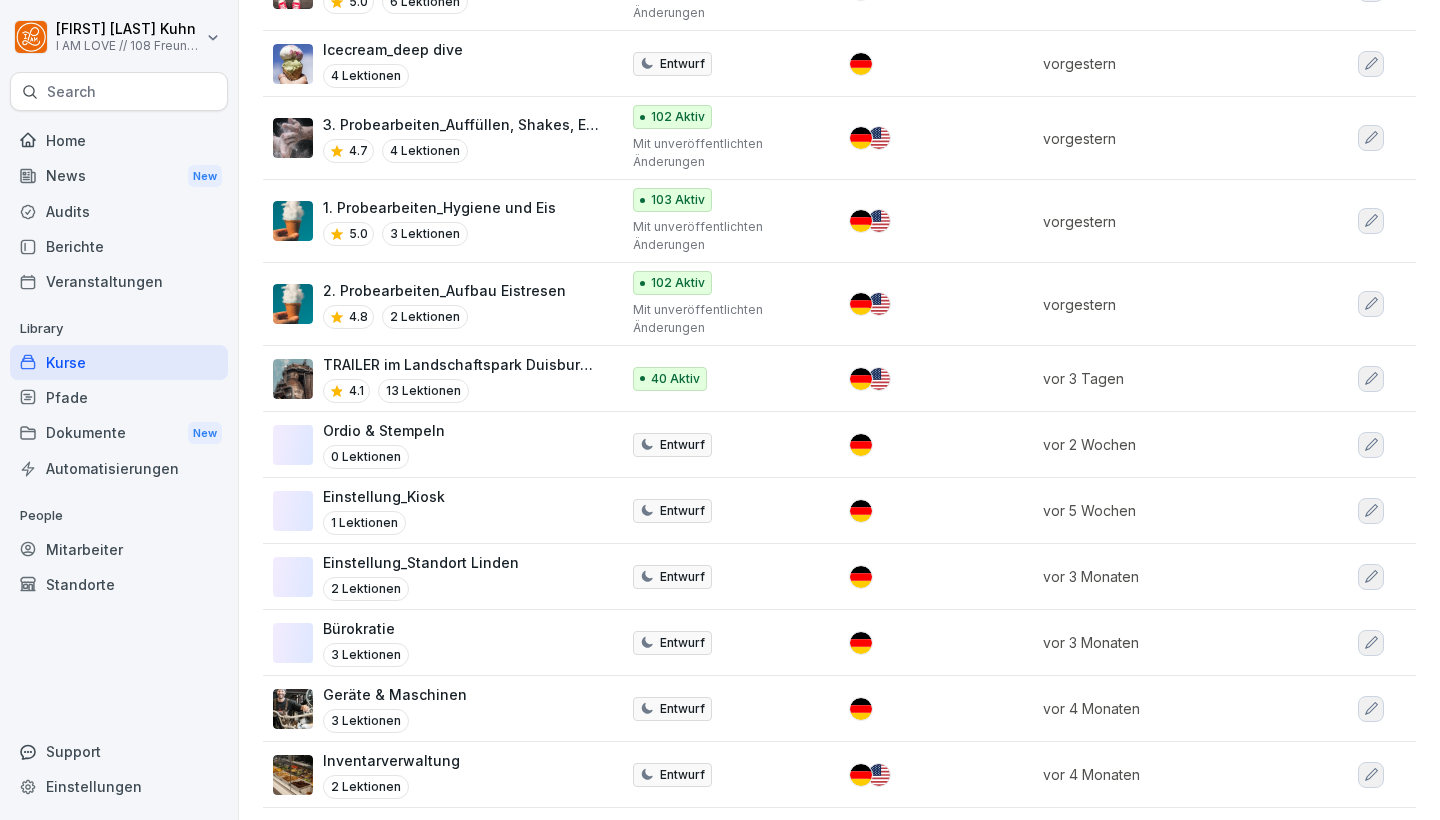 scroll, scrollTop: 622, scrollLeft: 0, axis: vertical 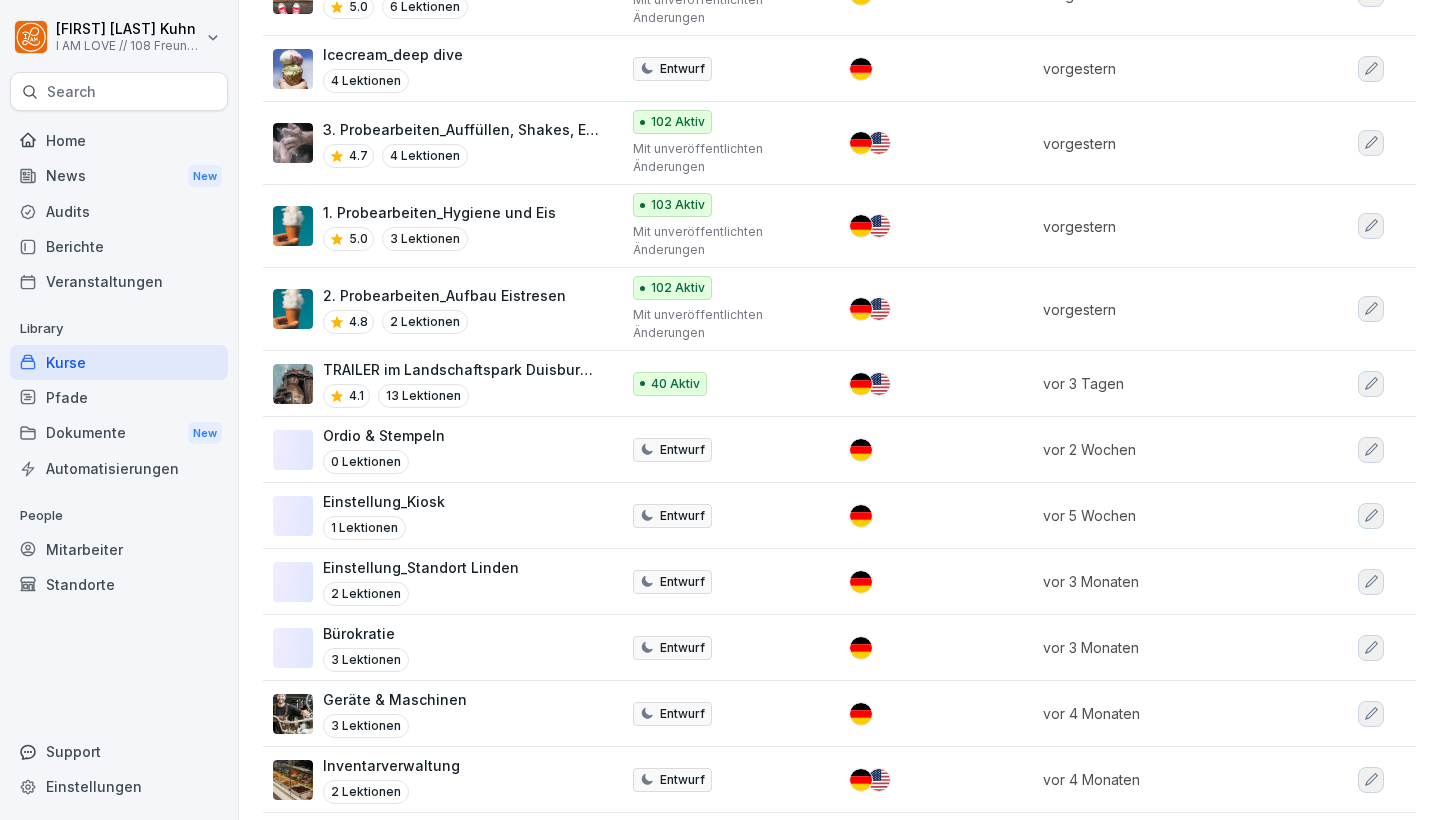 click on "Mitarbeiter" at bounding box center [119, 549] 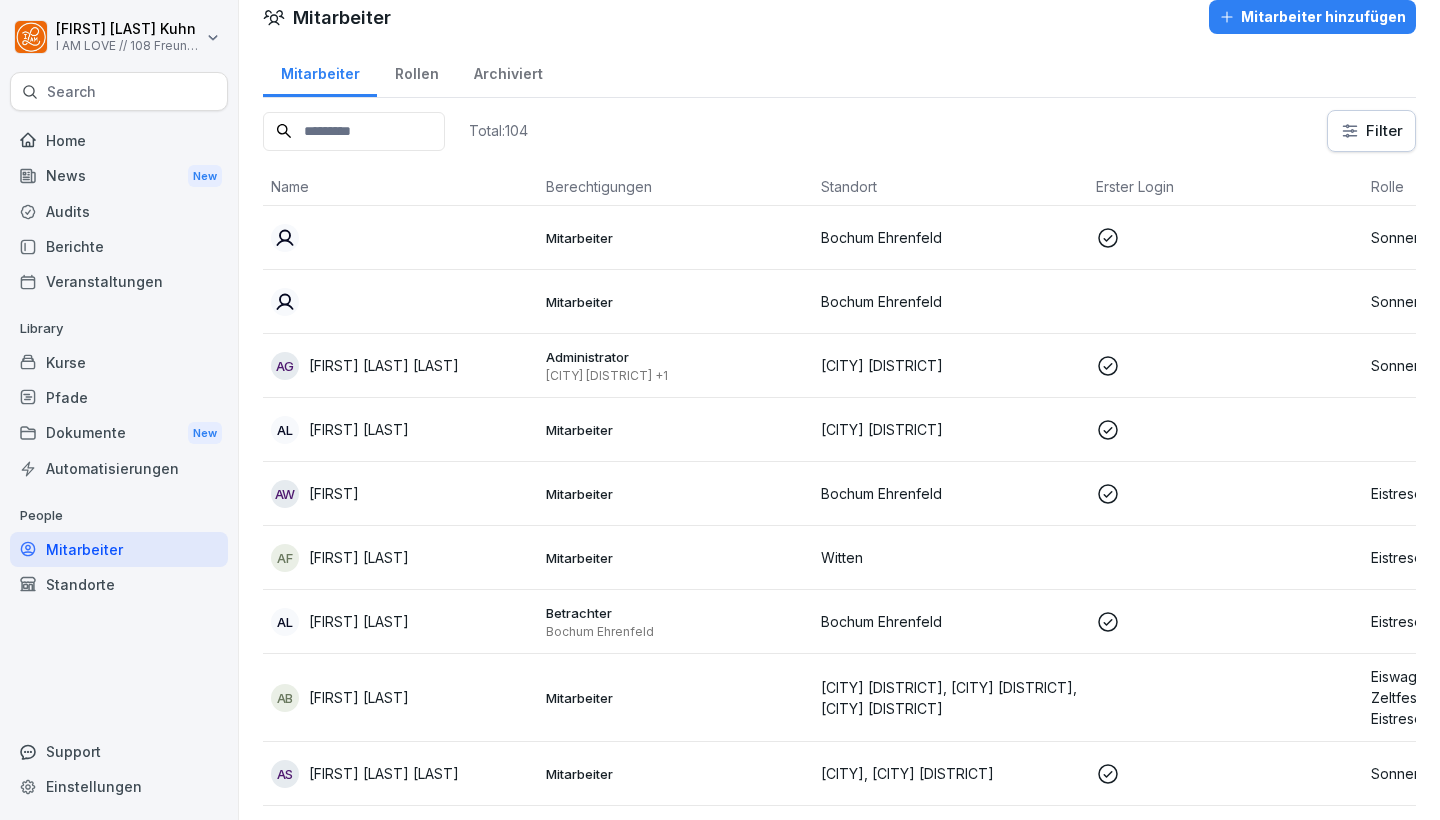 click at bounding box center (354, 131) 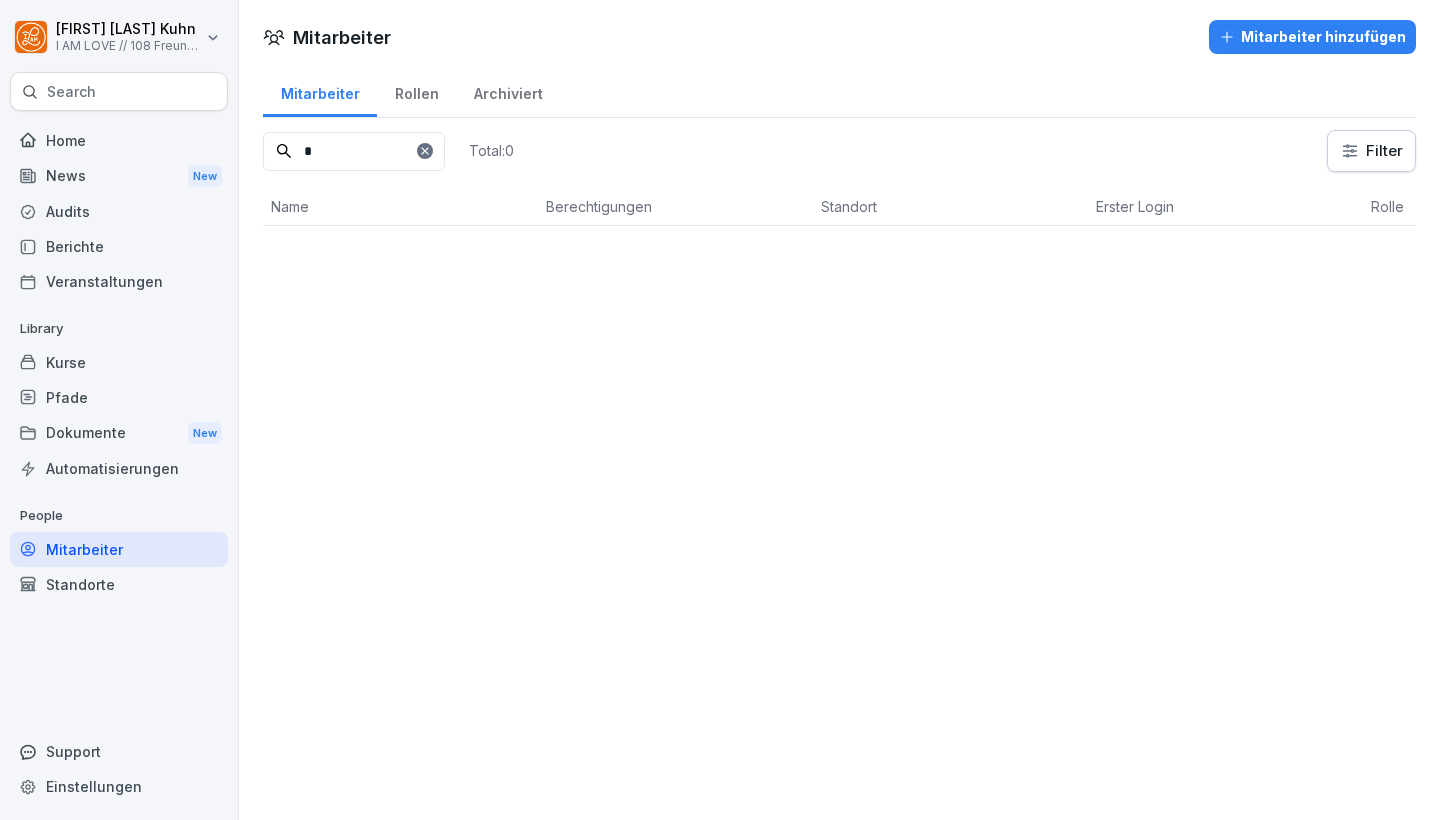 scroll, scrollTop: 0, scrollLeft: 0, axis: both 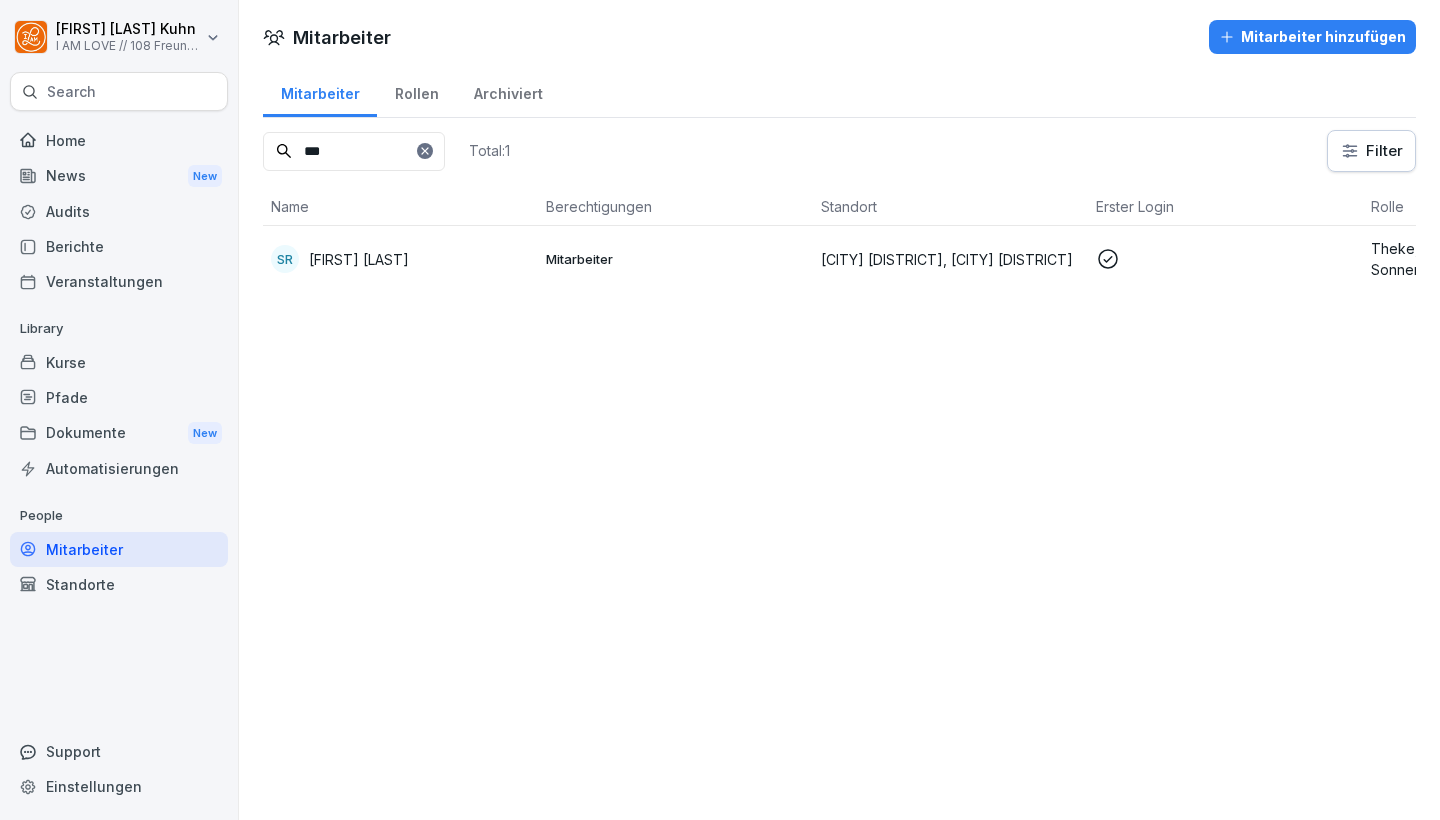 type on "***" 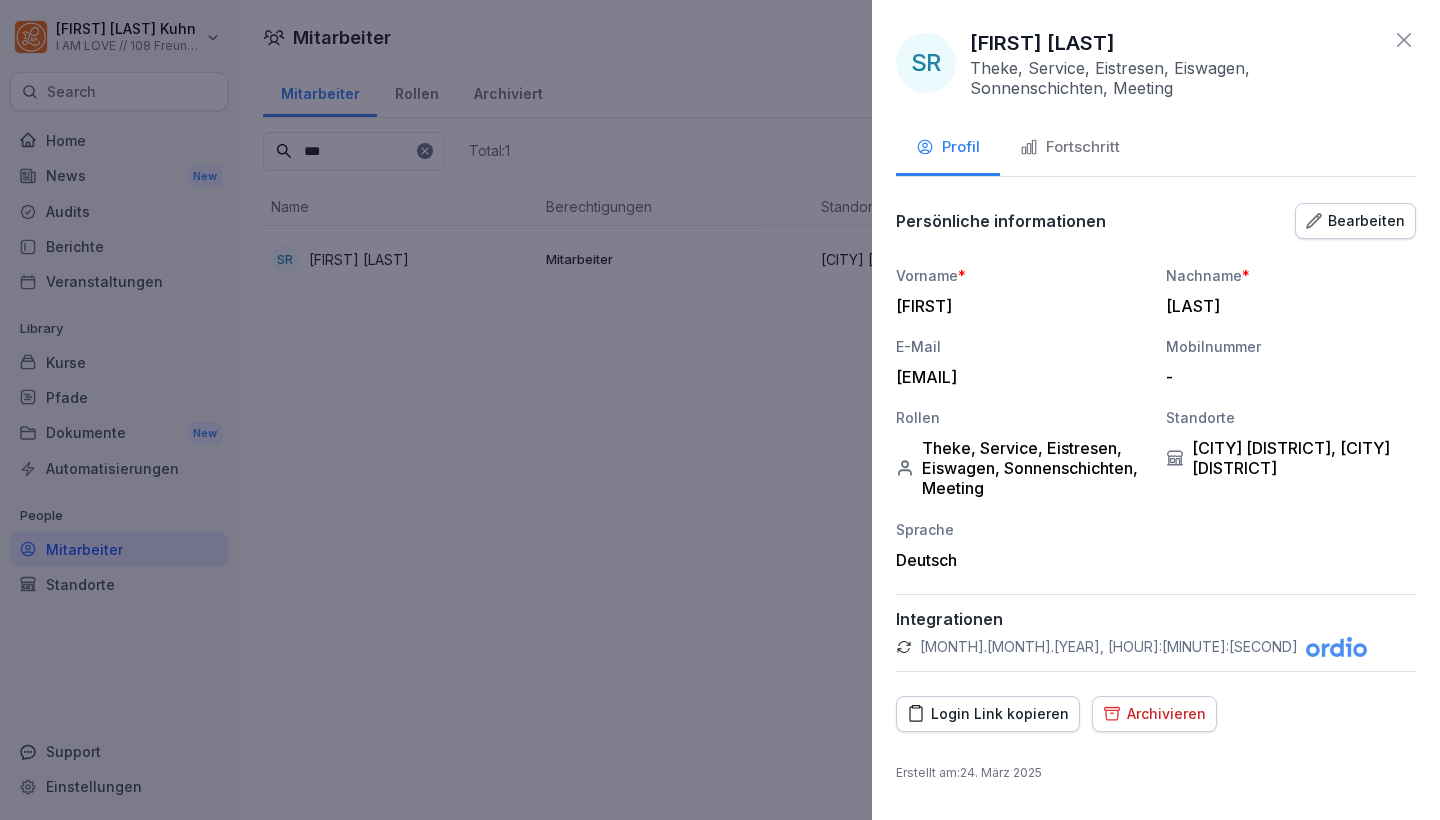 click on "Bearbeiten" at bounding box center (1355, 221) 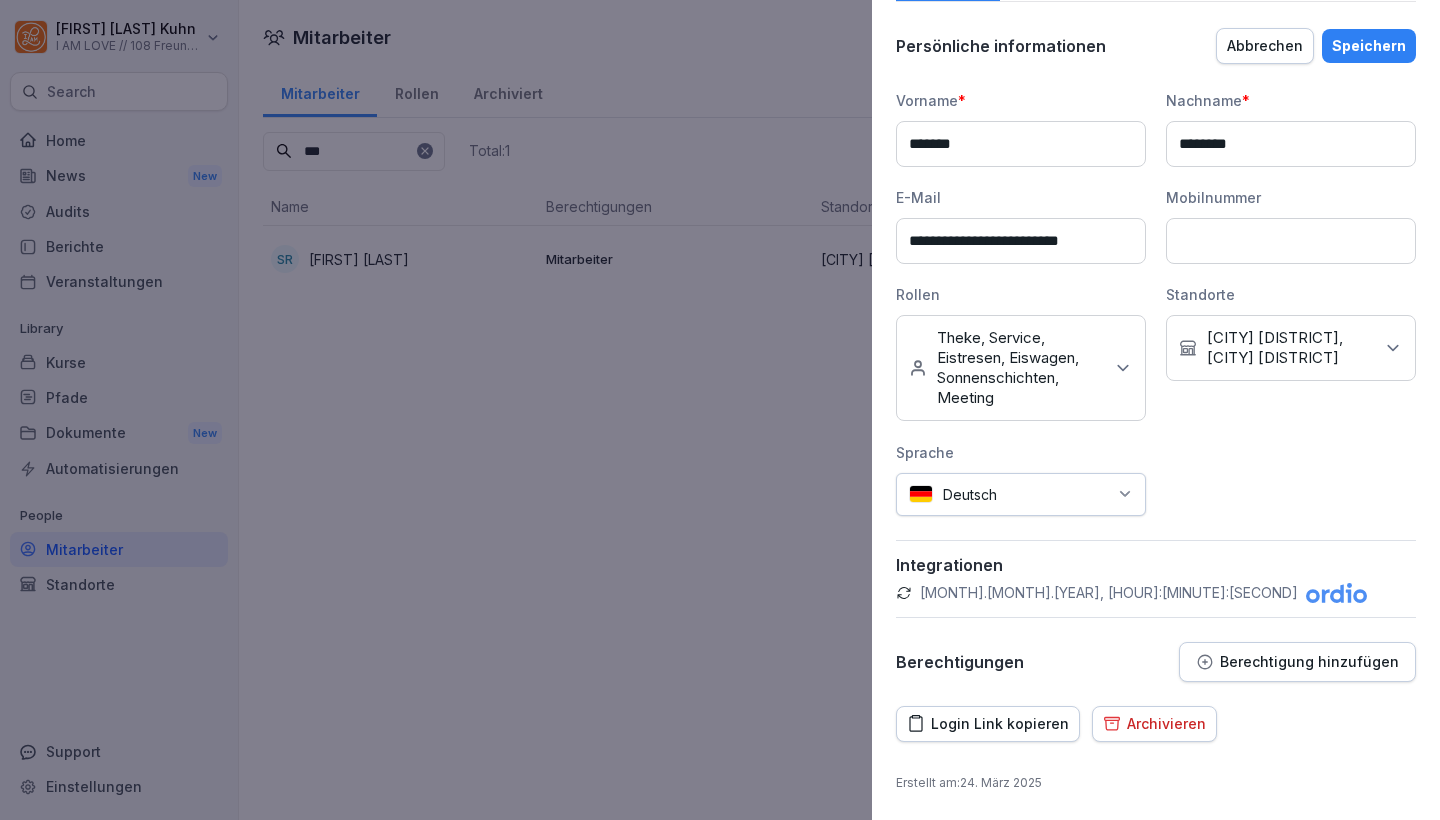 scroll, scrollTop: 174, scrollLeft: 0, axis: vertical 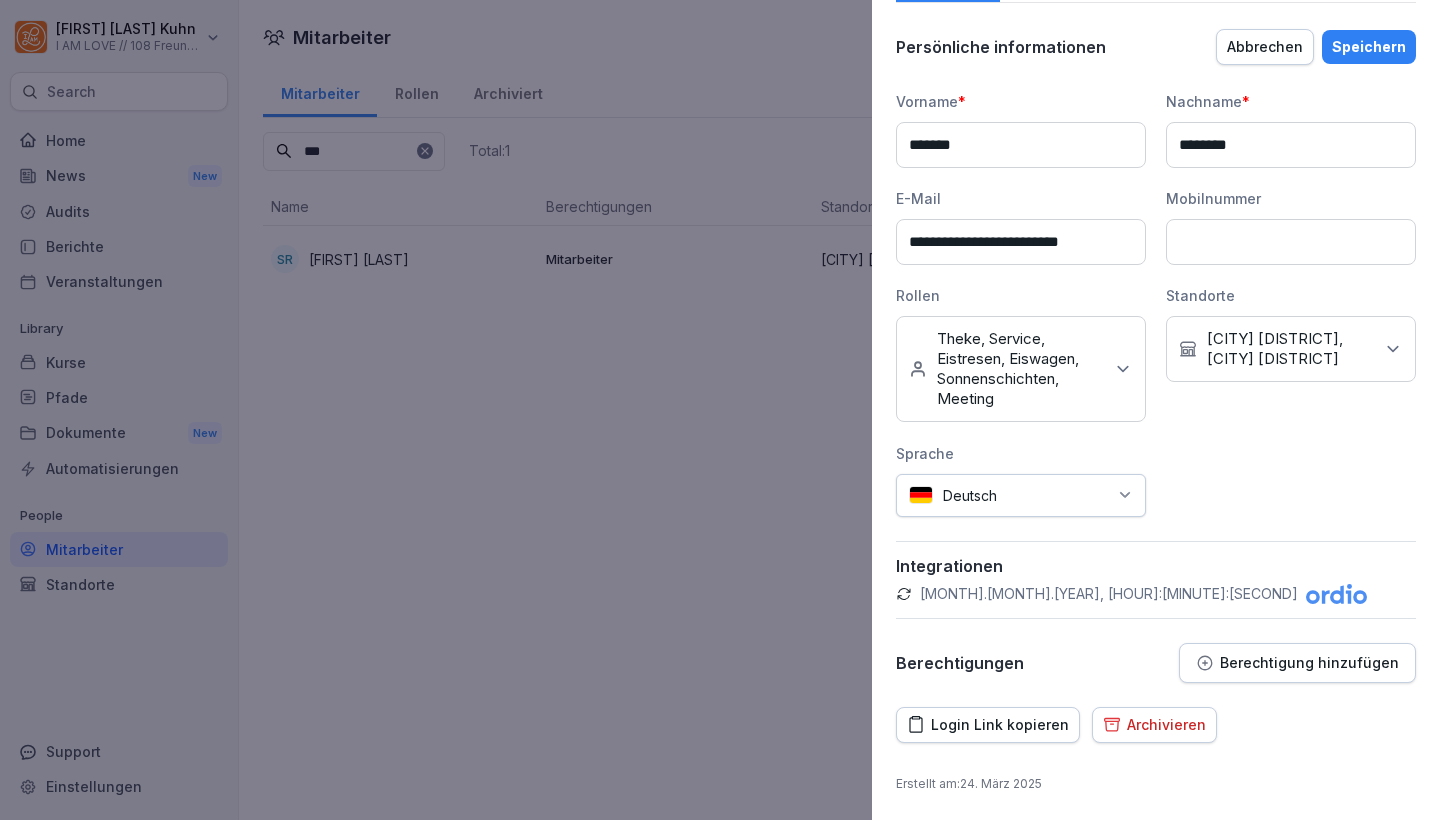 click on "Abbrechen" at bounding box center (1265, 47) 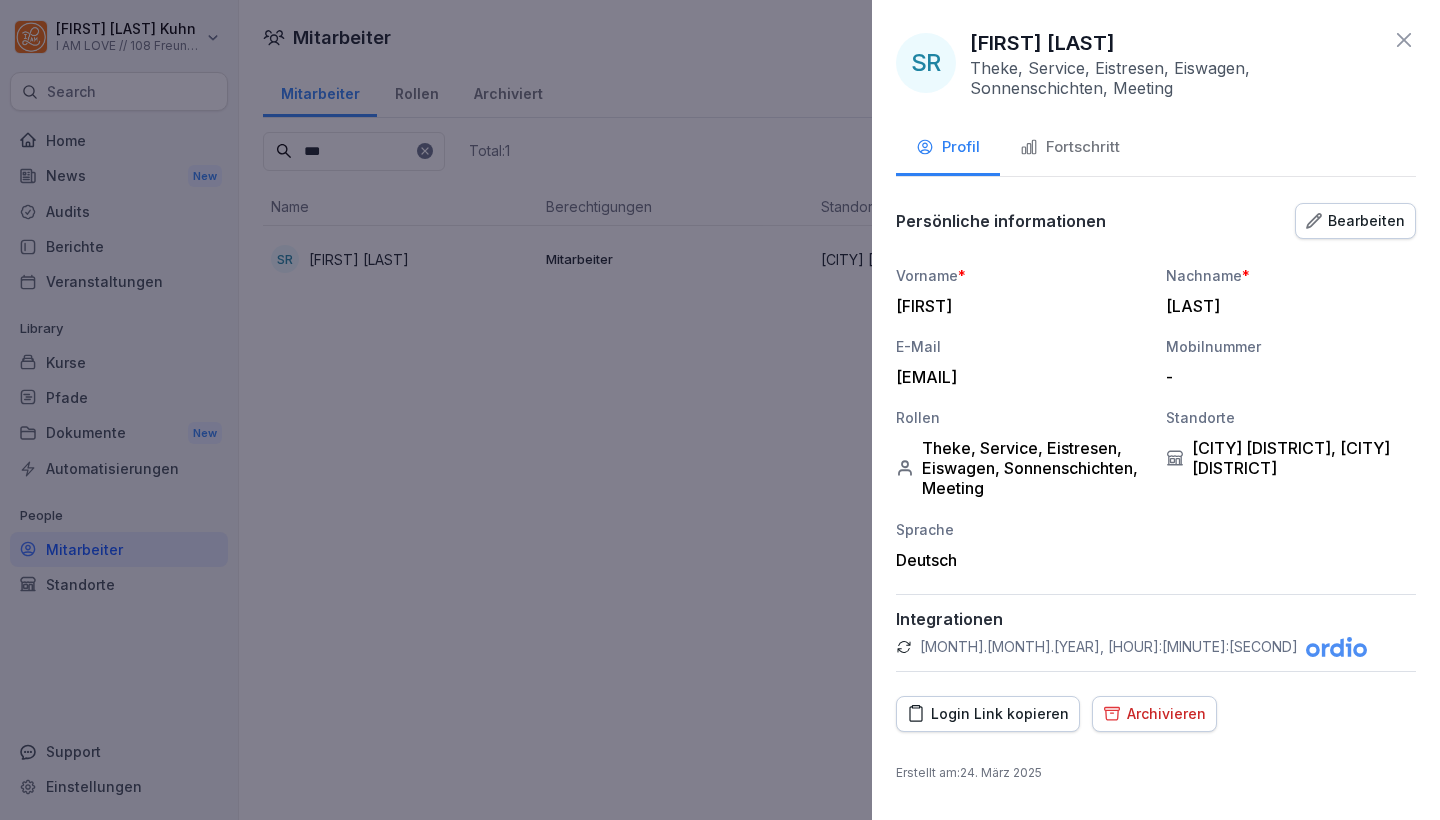 click 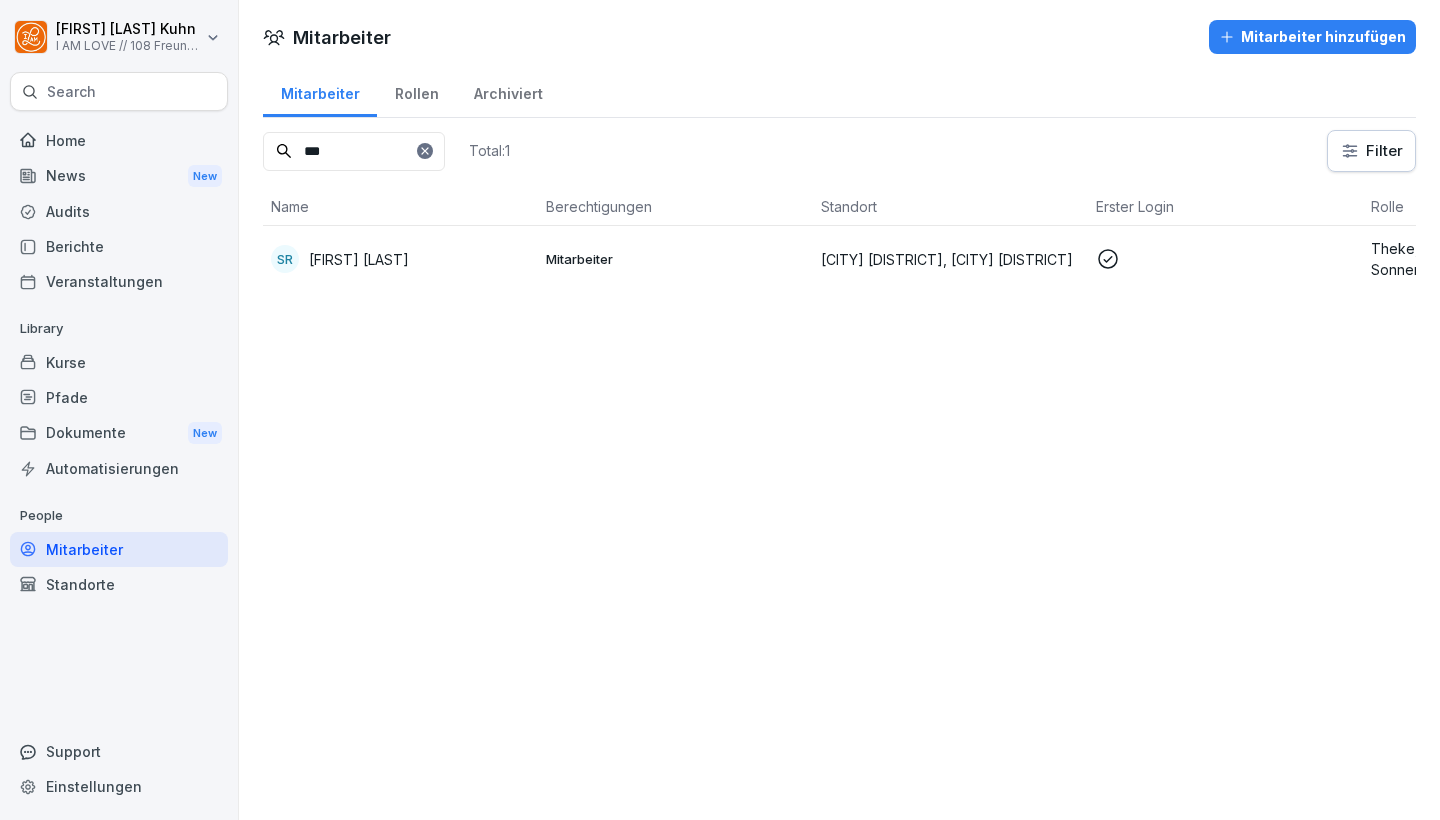 click on "Rollen" at bounding box center [416, 91] 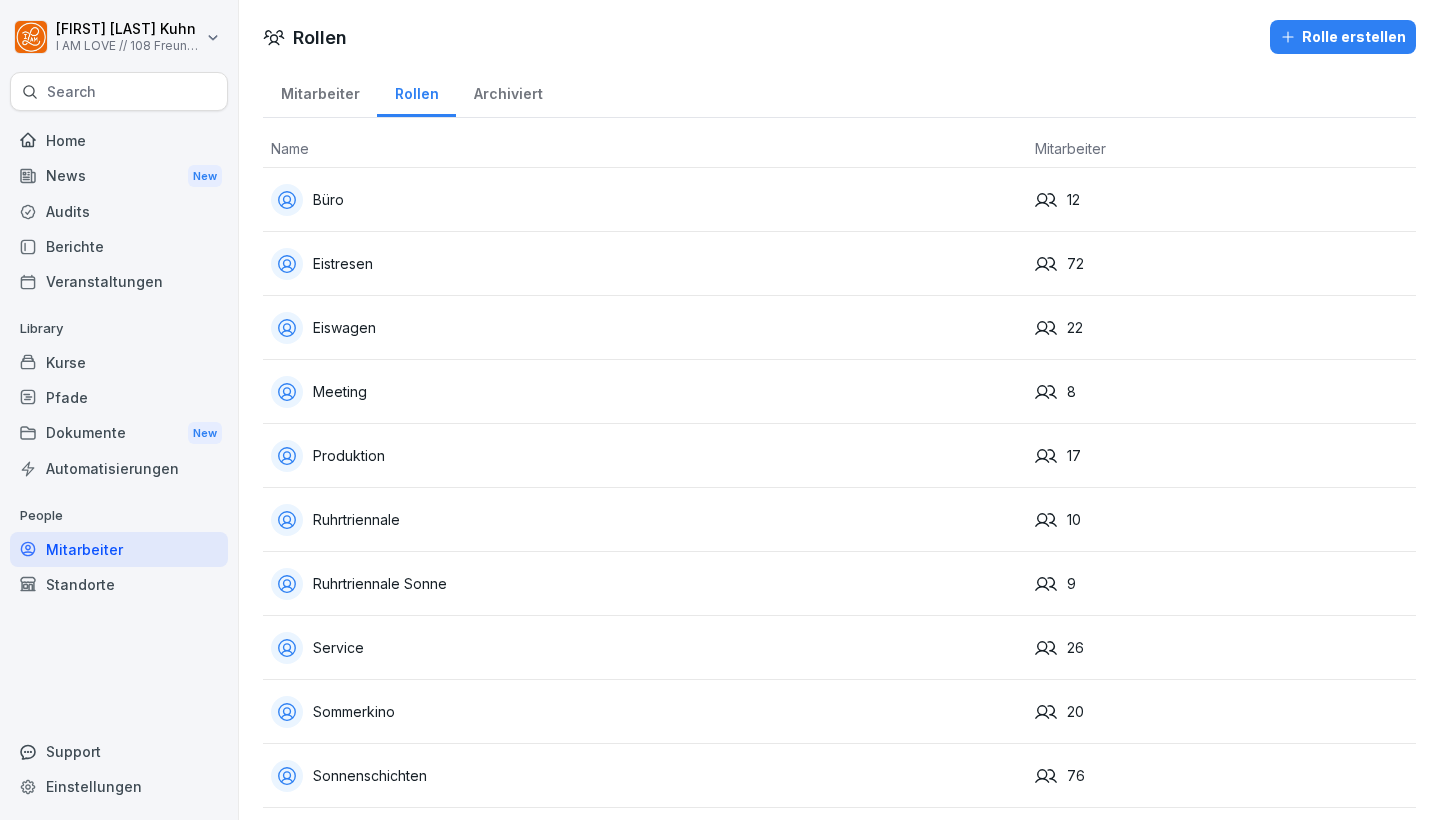 click on "Archiviert" at bounding box center [508, 91] 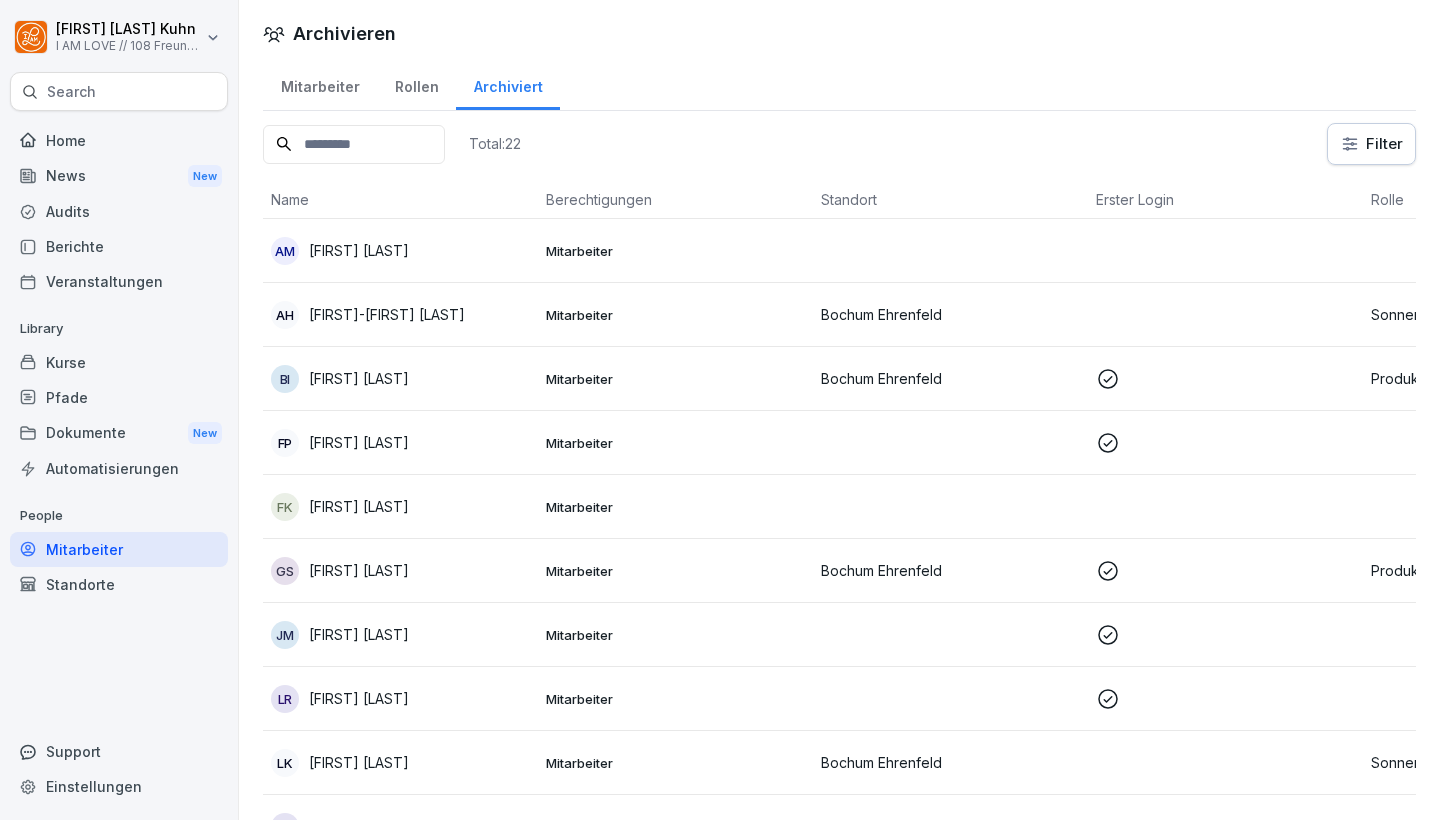 scroll, scrollTop: 0, scrollLeft: 0, axis: both 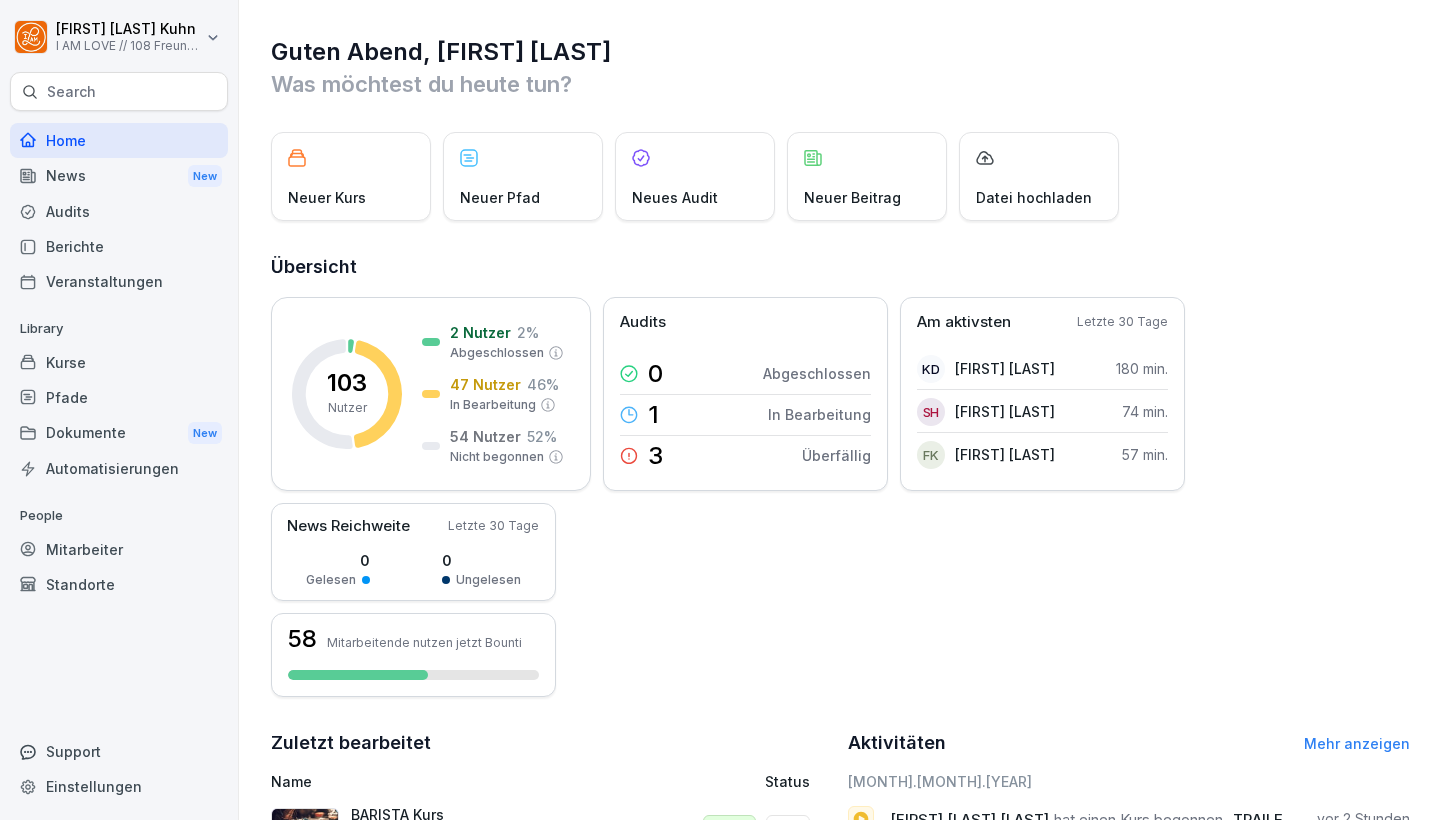 click on "Mitarbeiter" at bounding box center [119, 549] 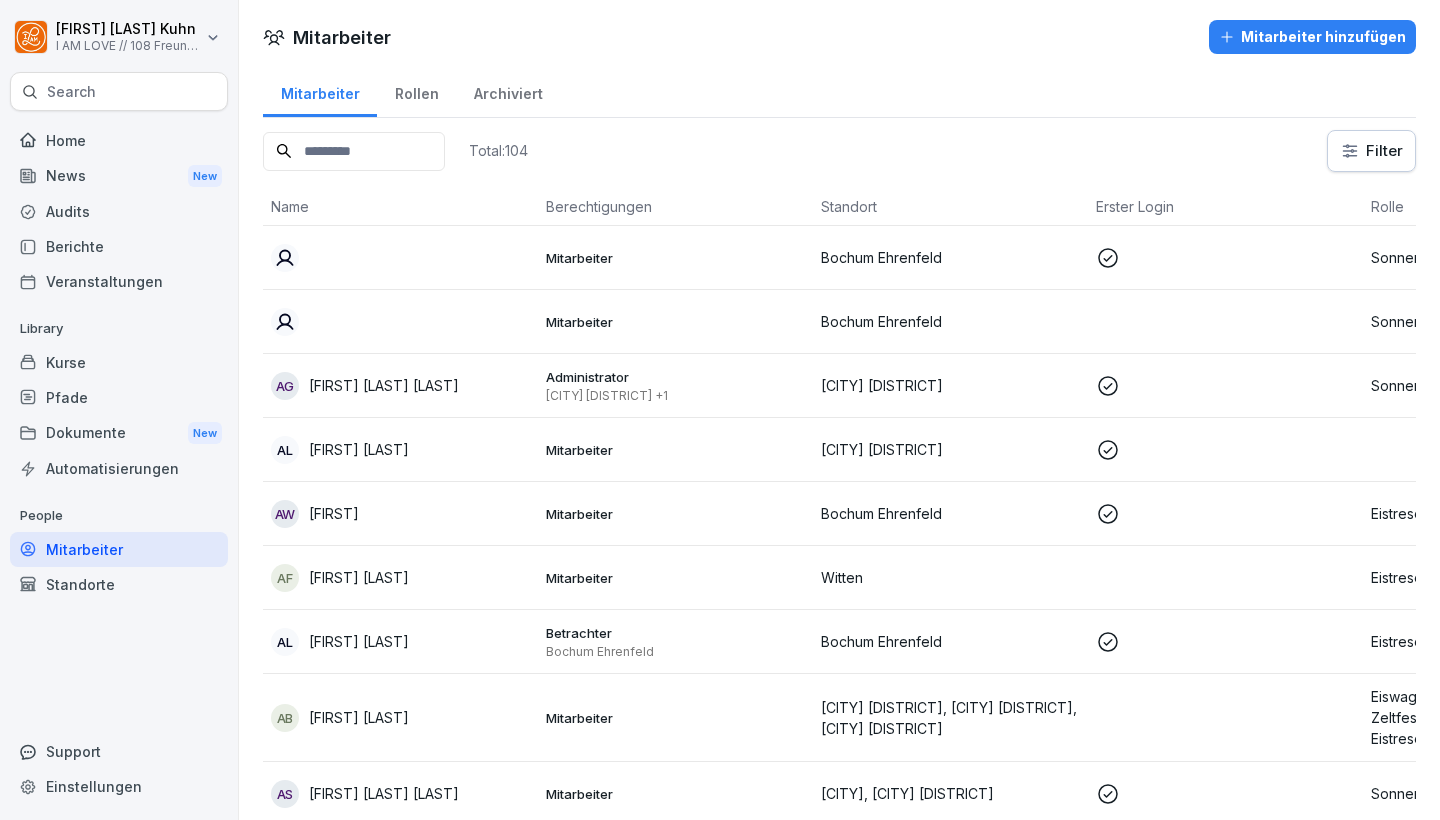 click at bounding box center [354, 151] 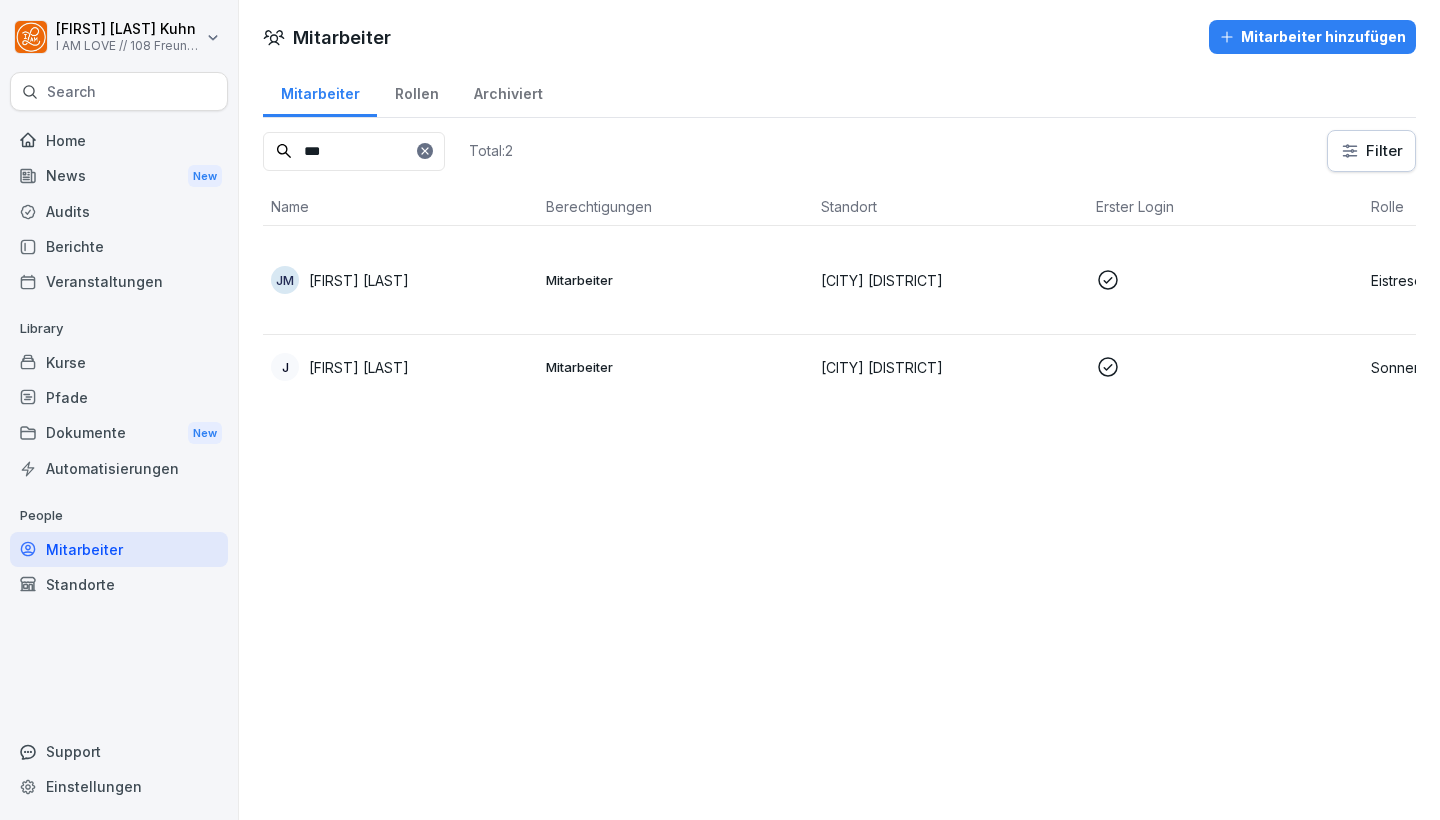 type on "***" 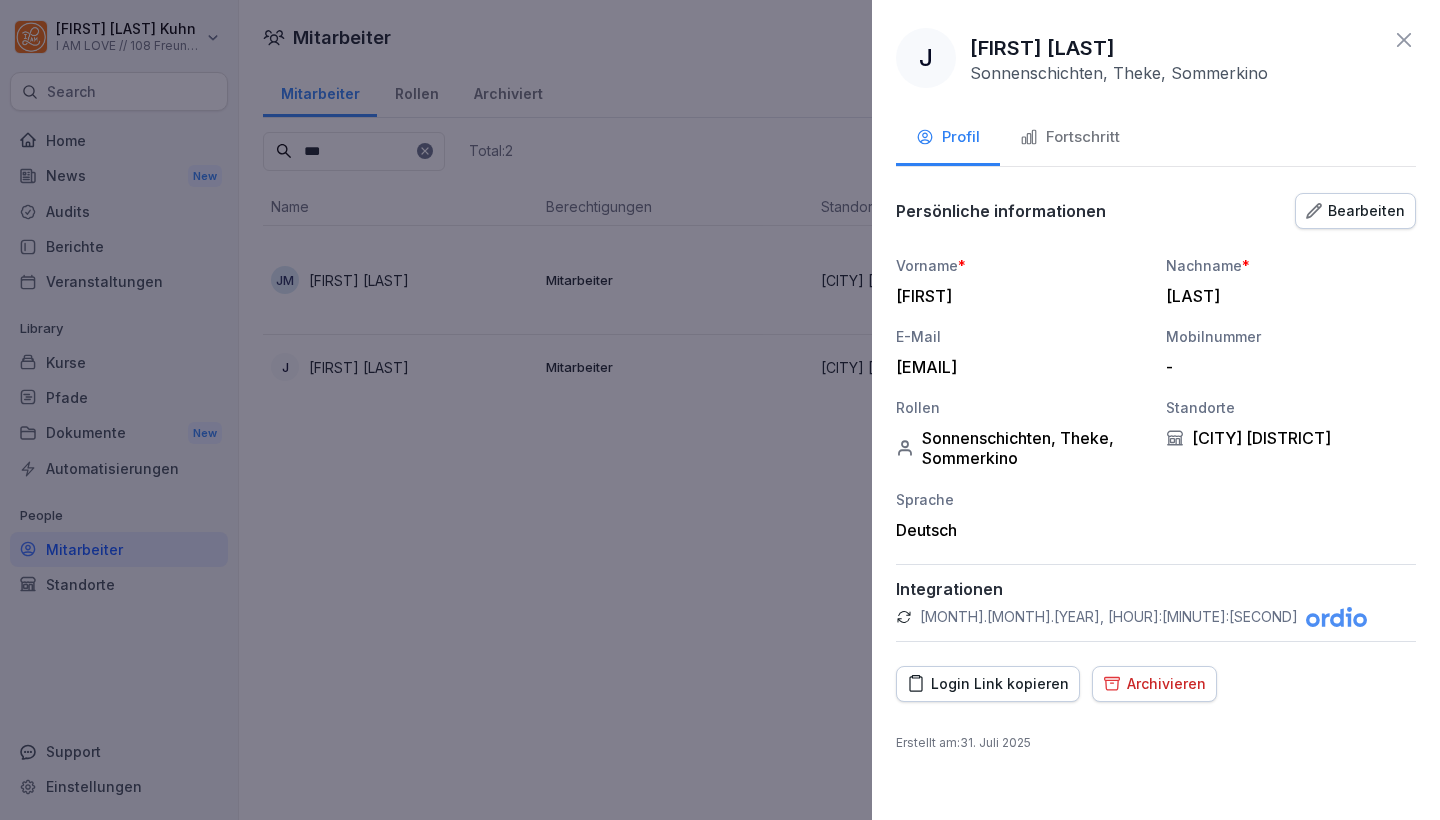 click on "Fortschritt" at bounding box center [1070, 137] 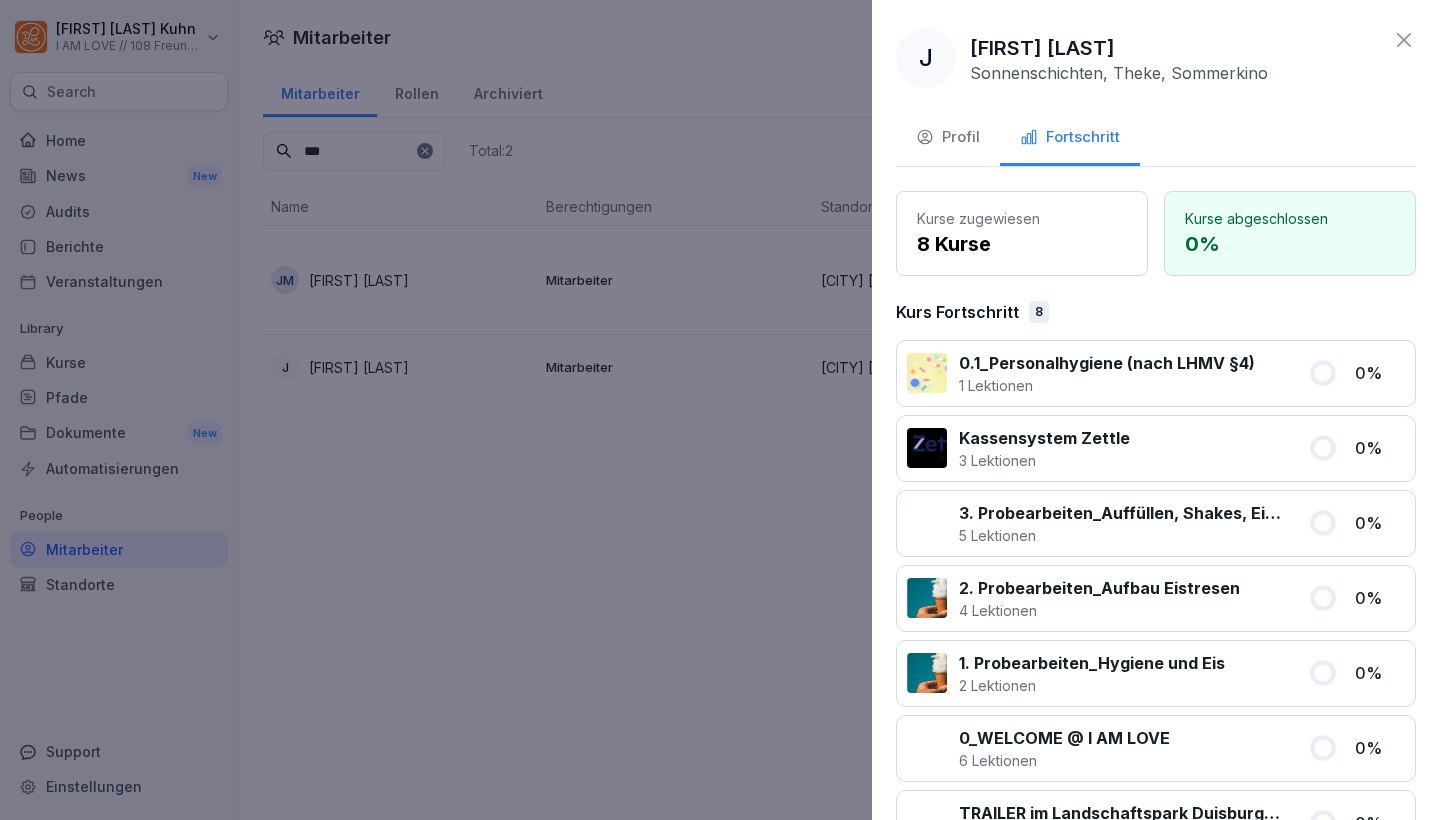 scroll, scrollTop: 0, scrollLeft: 0, axis: both 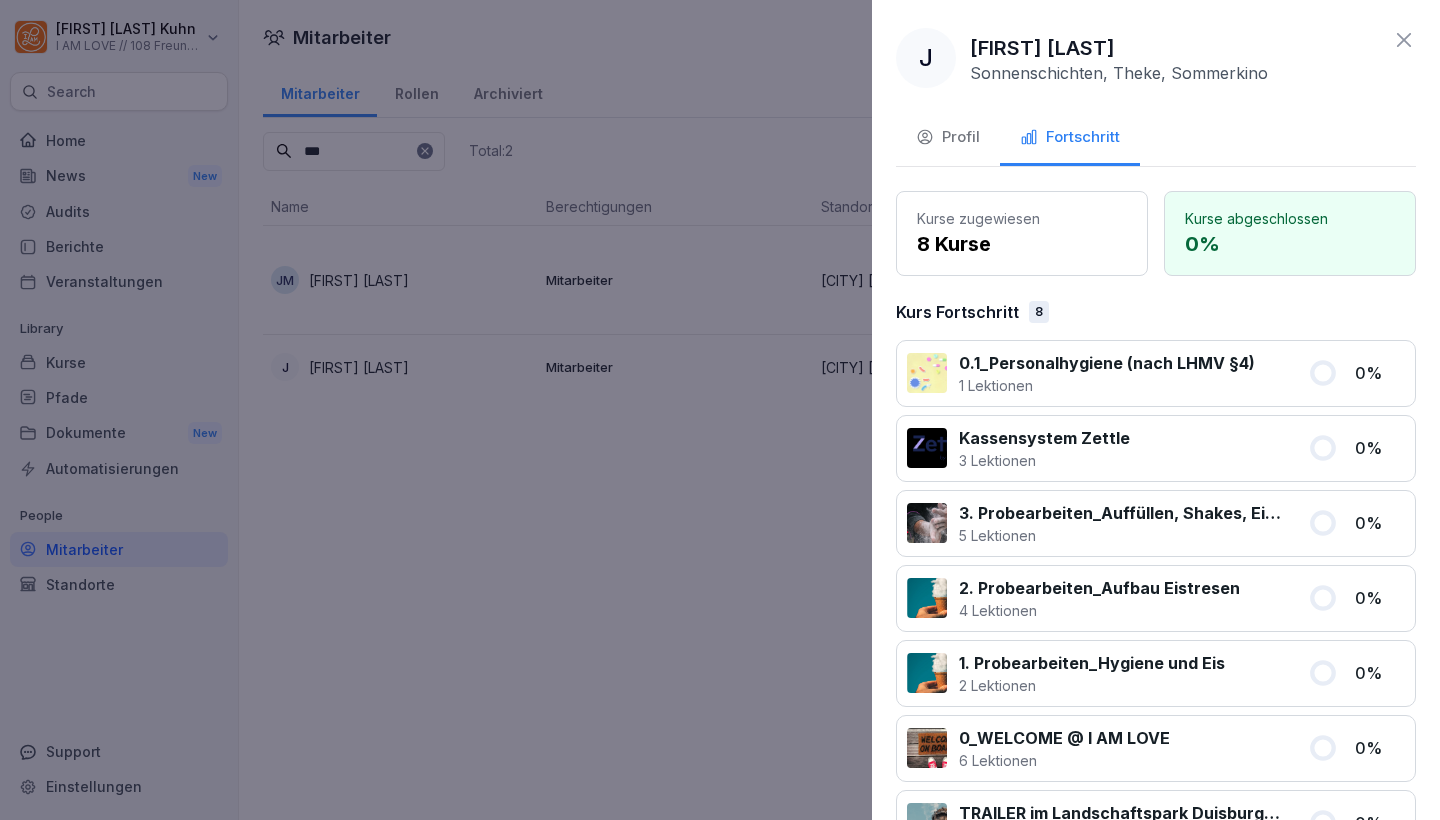 click 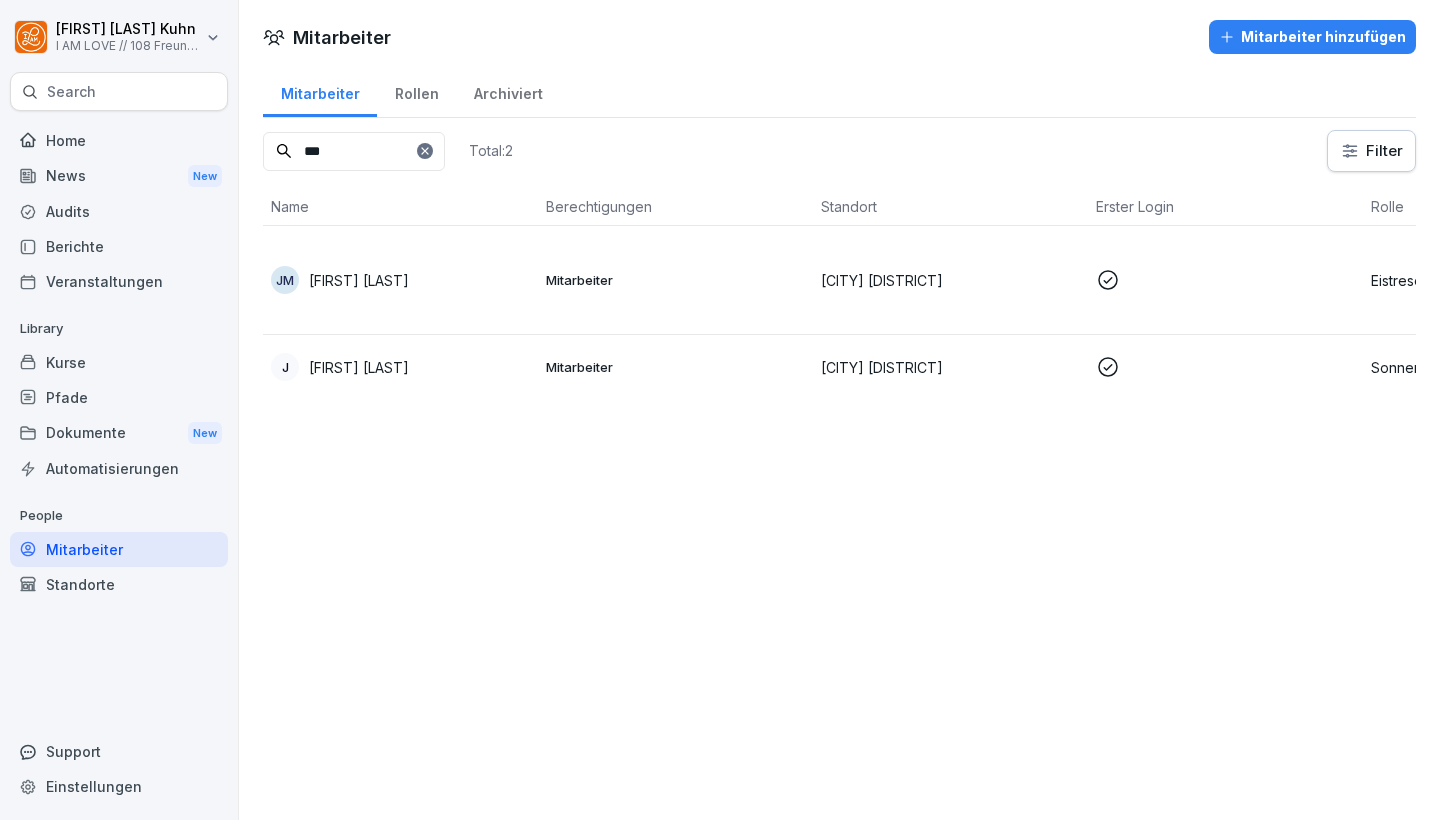 click on "[FIRST] [LAST]" at bounding box center [359, 280] 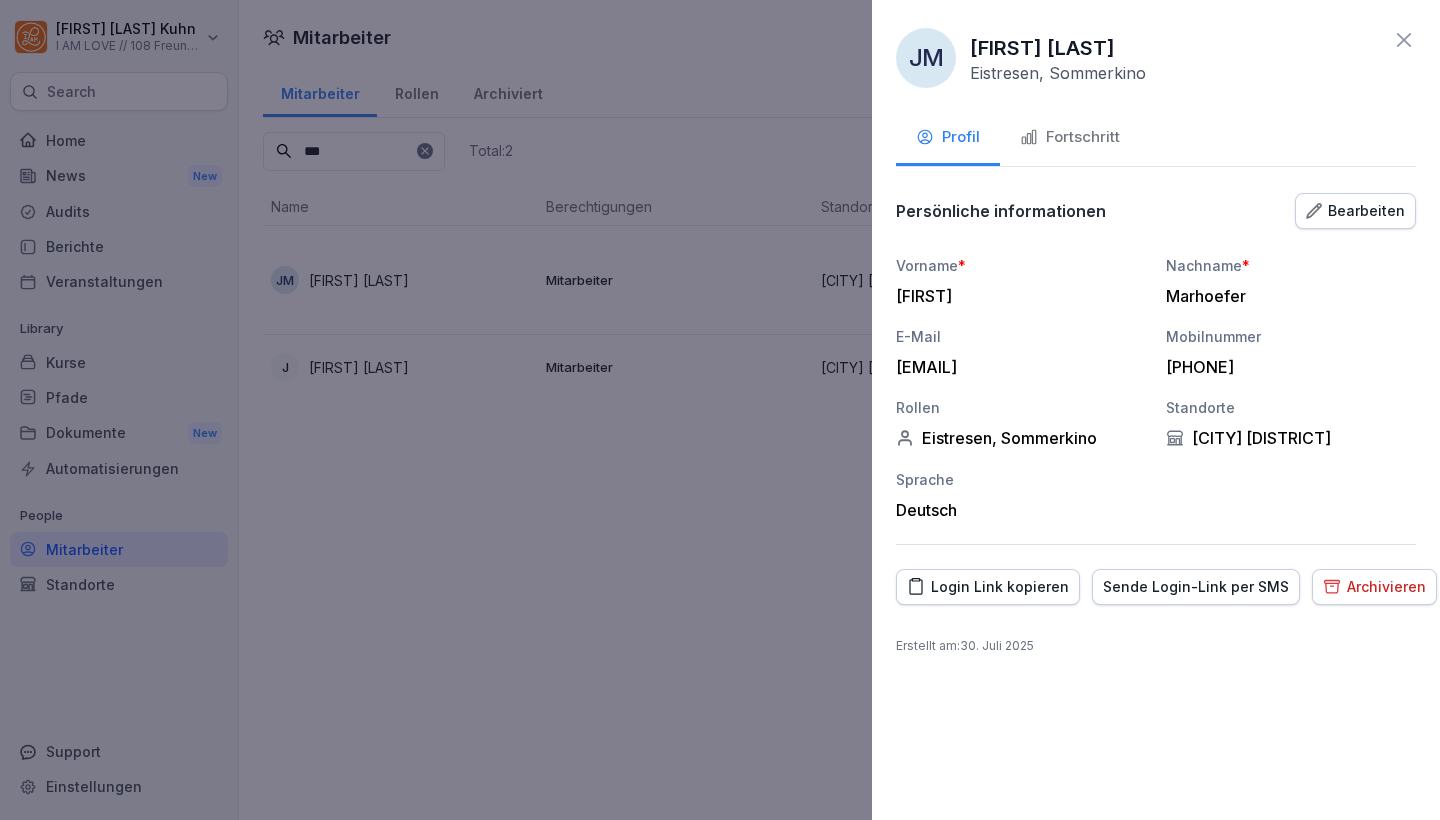 click on "Fortschritt" at bounding box center (1070, 137) 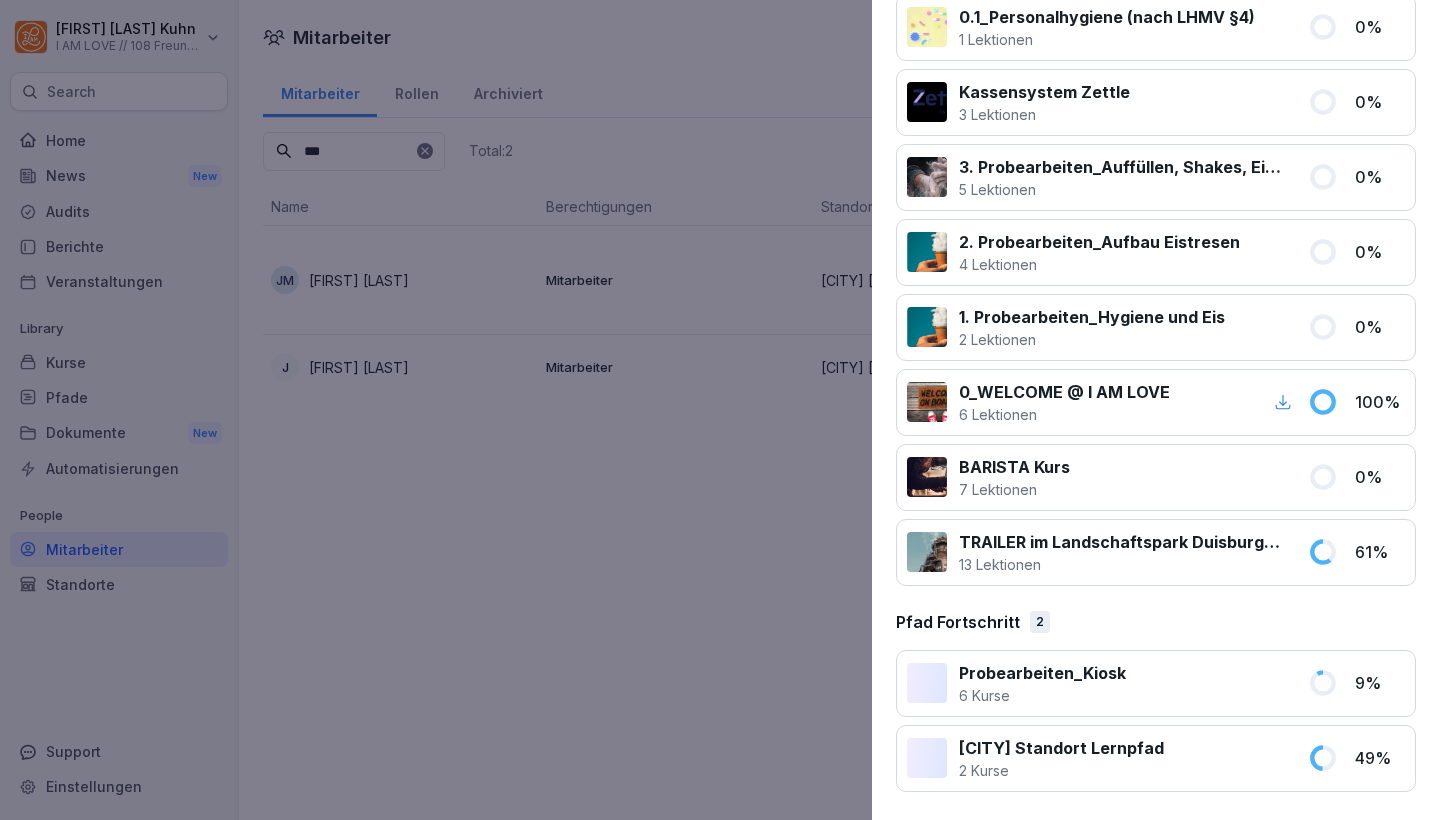 scroll, scrollTop: 345, scrollLeft: 0, axis: vertical 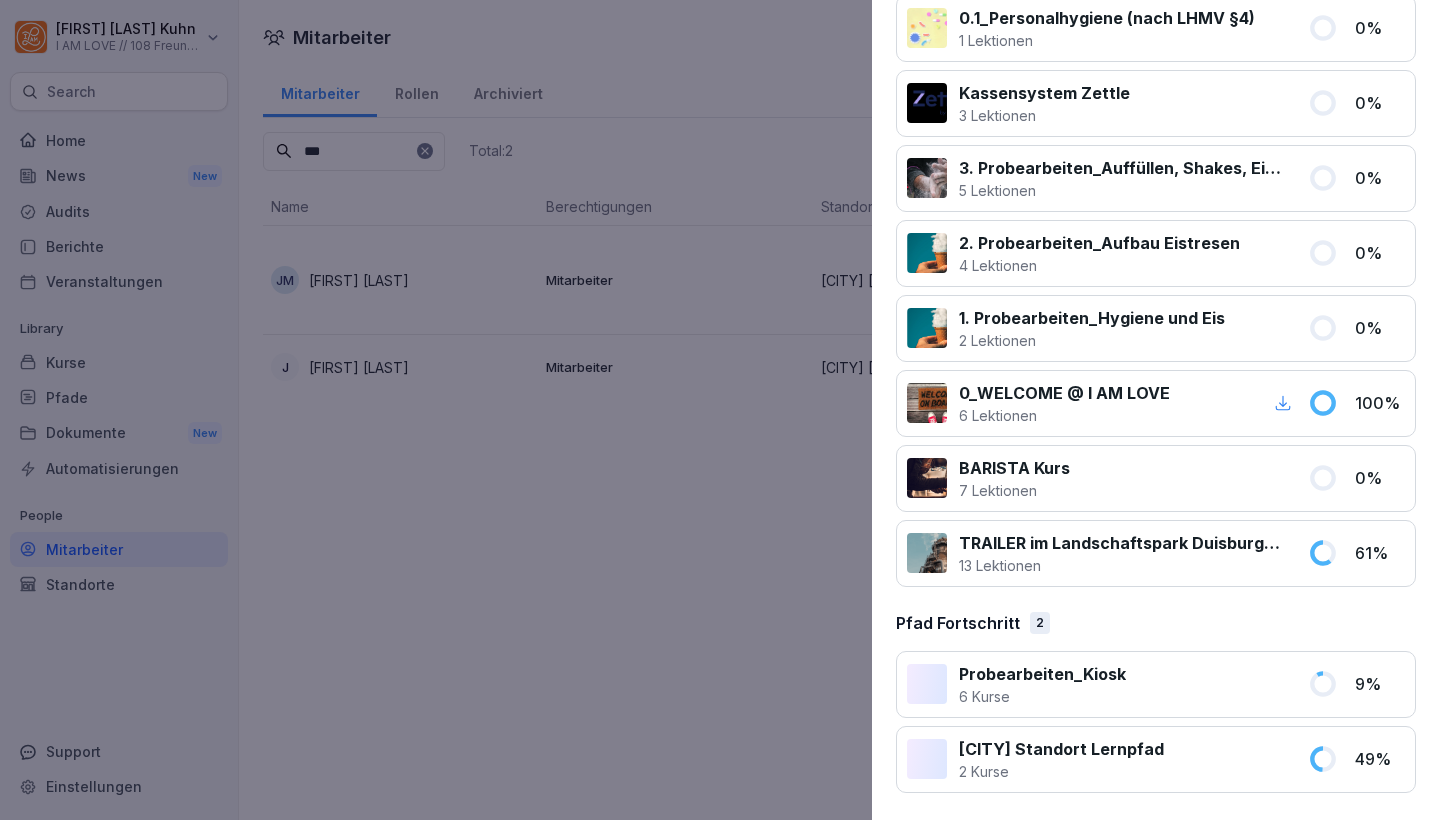 click on "[CITY] Standort Lernpfad" at bounding box center (1061, 749) 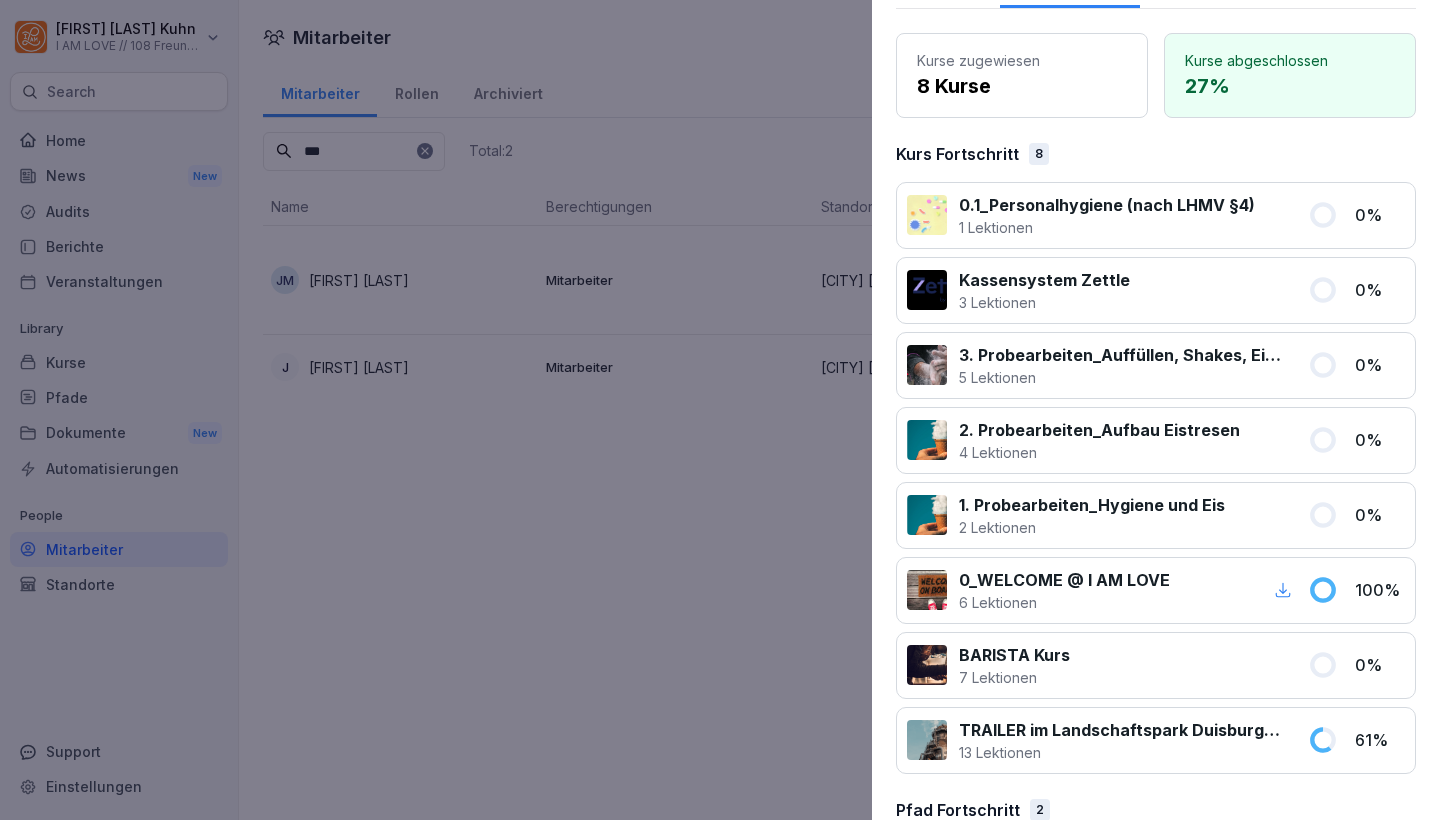 scroll, scrollTop: 147, scrollLeft: 0, axis: vertical 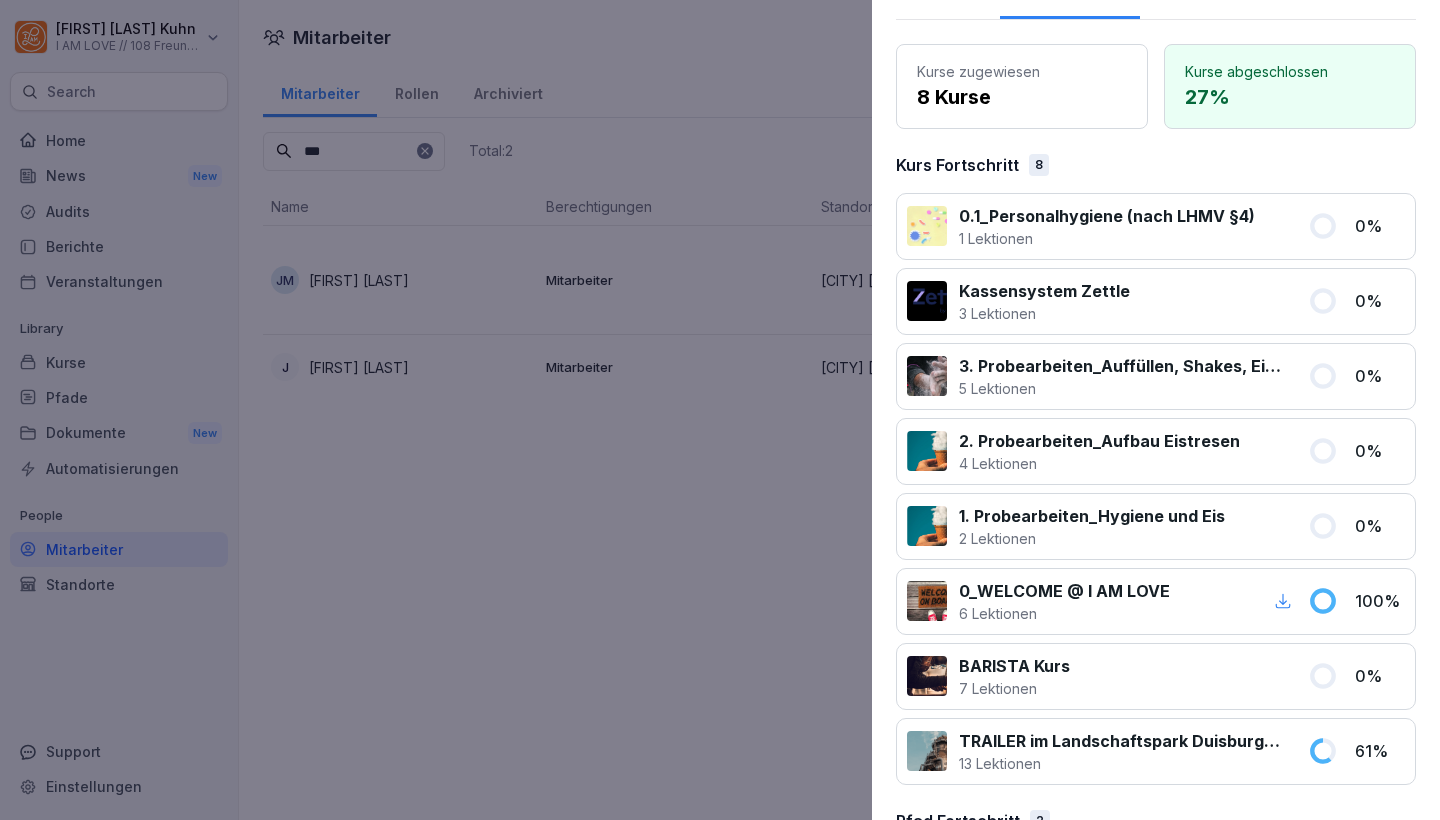 click on "8" at bounding box center (1039, 165) 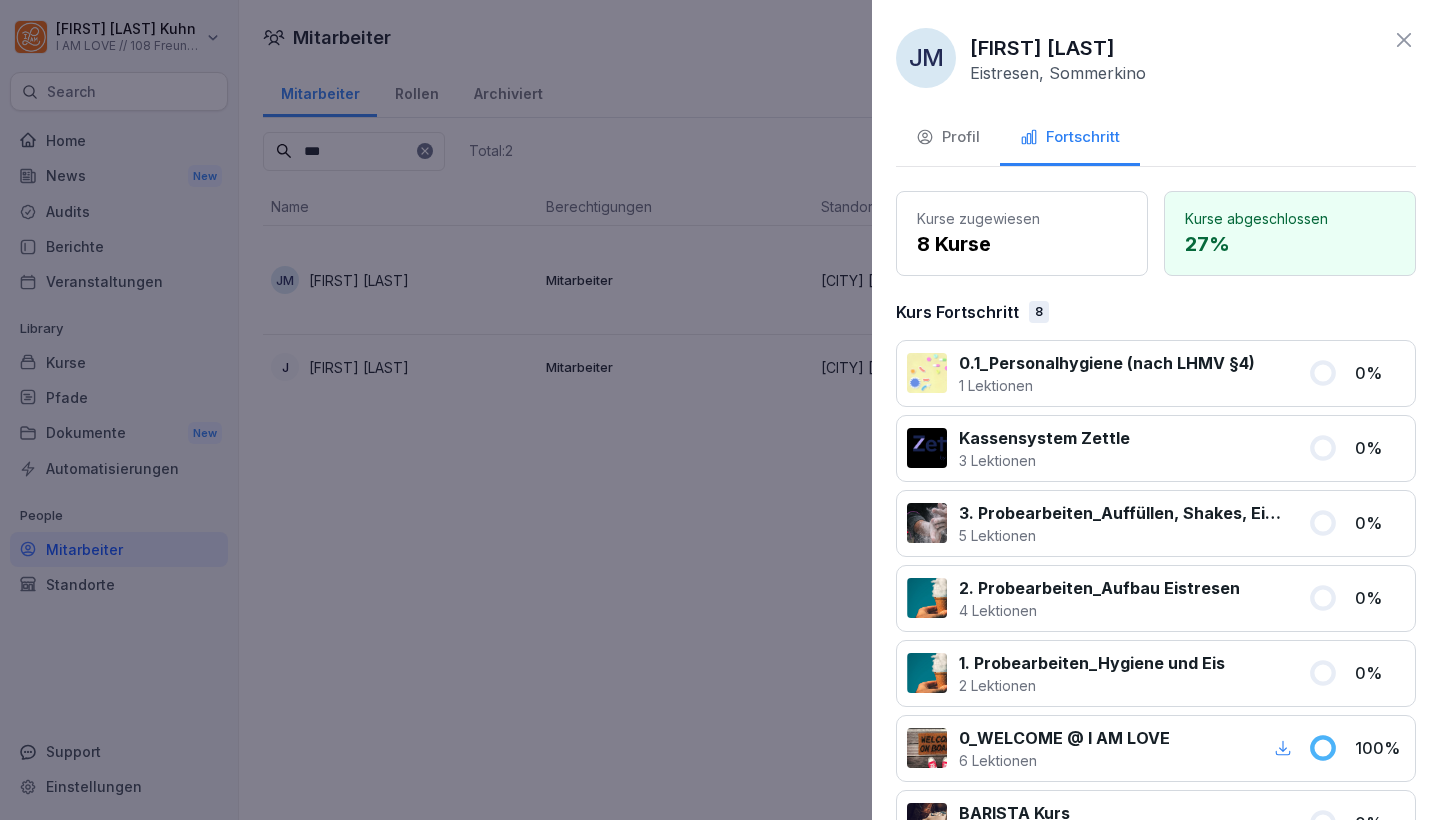 scroll, scrollTop: 0, scrollLeft: 0, axis: both 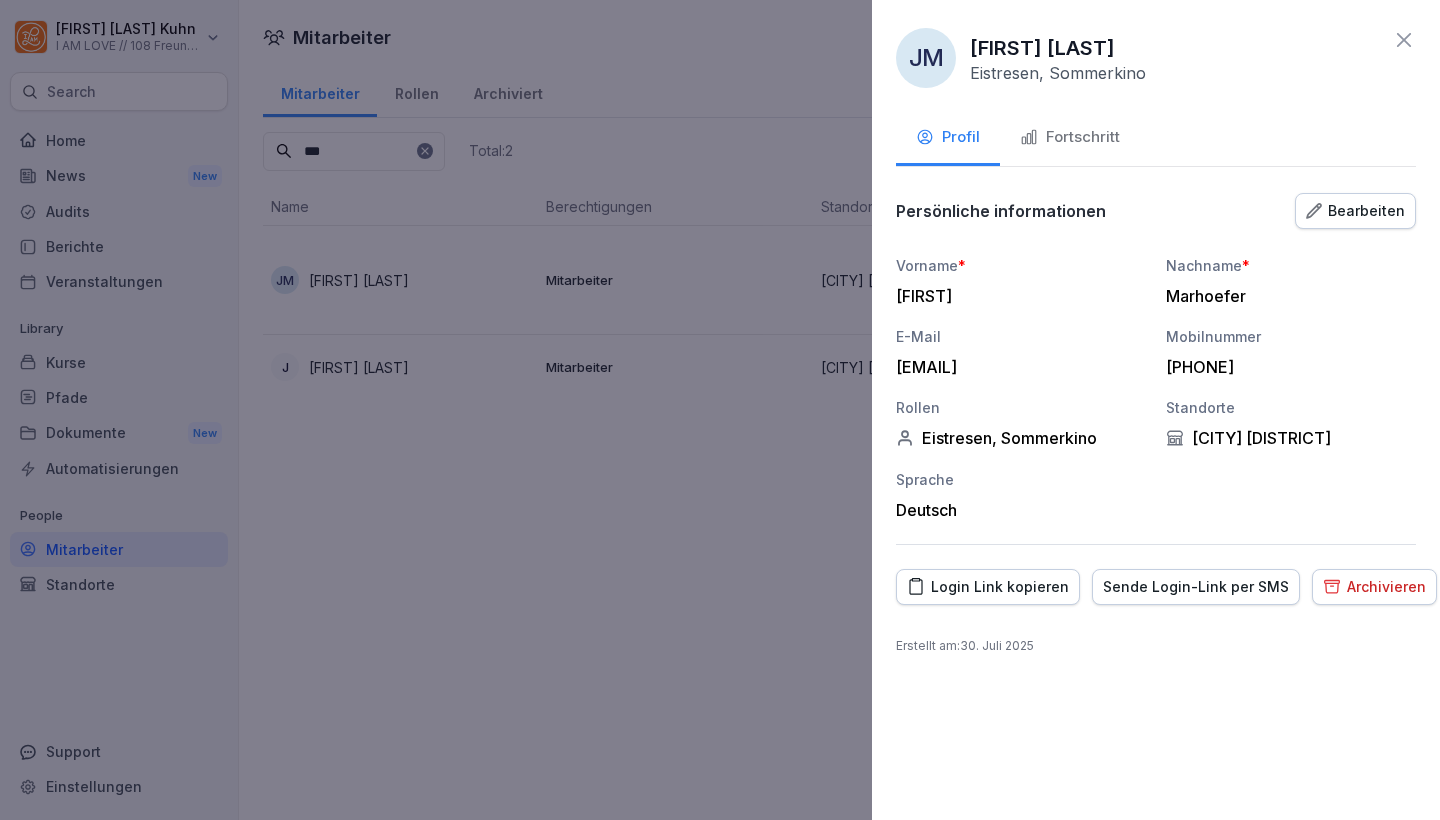 click on "Fortschritt" at bounding box center [1070, 137] 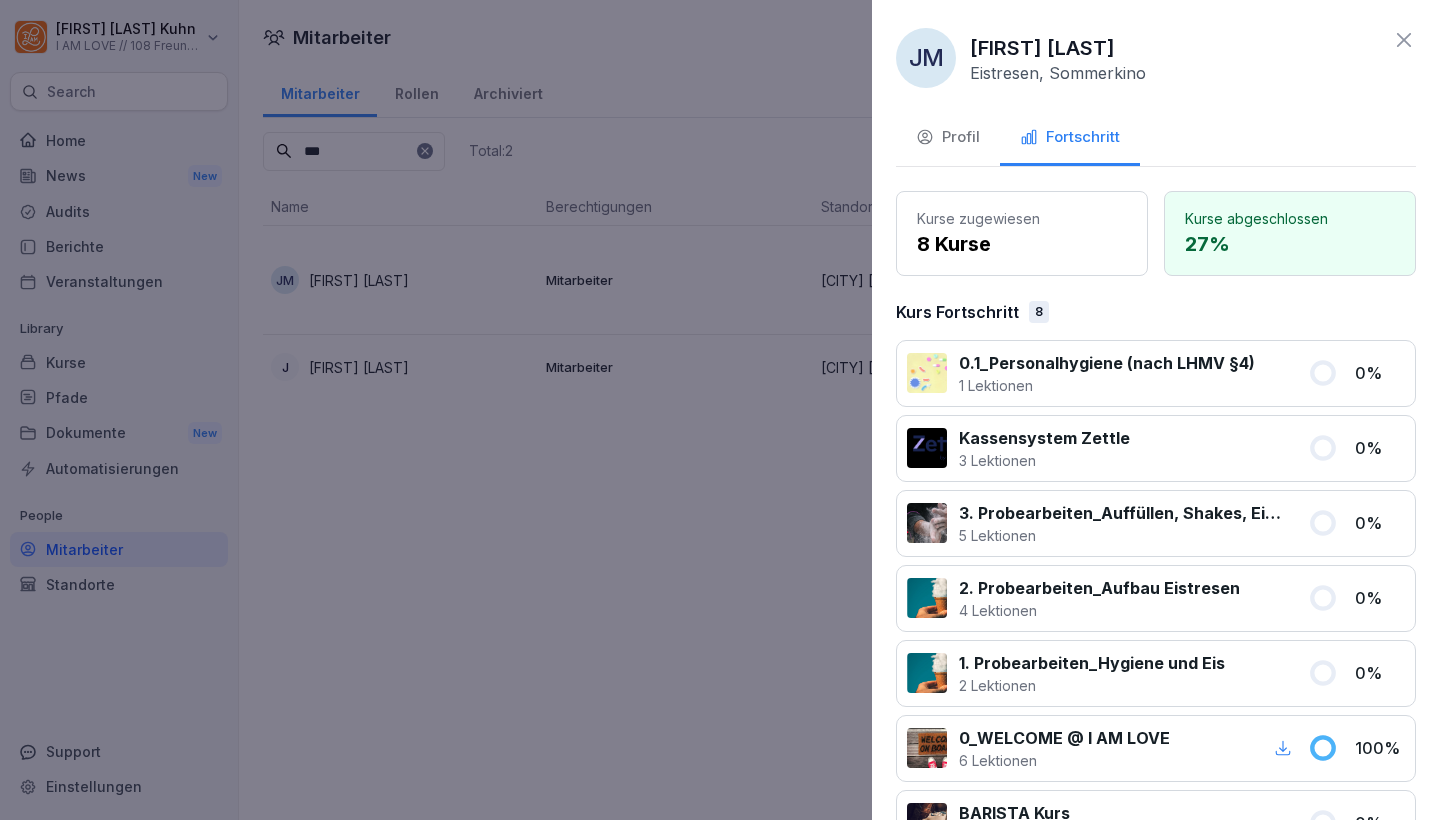 click 